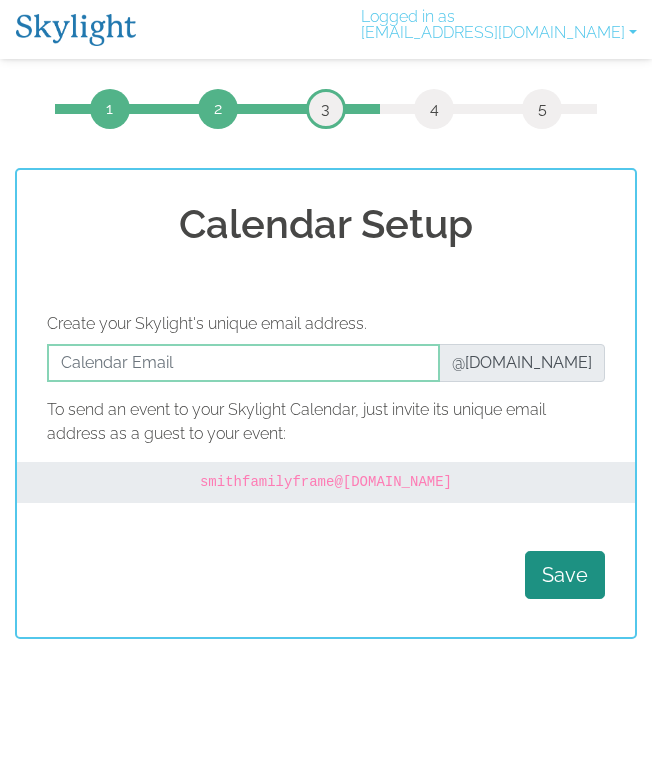 scroll, scrollTop: 0, scrollLeft: 0, axis: both 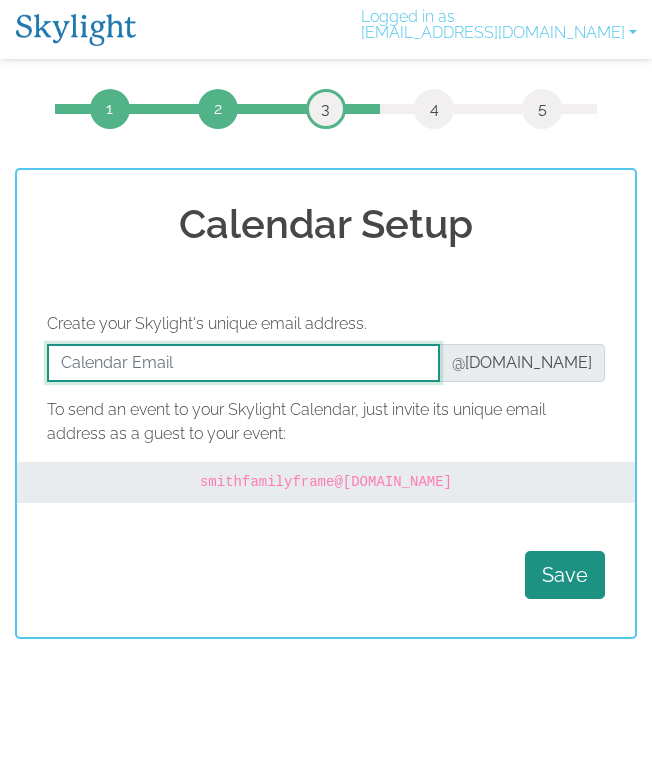 click at bounding box center (243, 363) 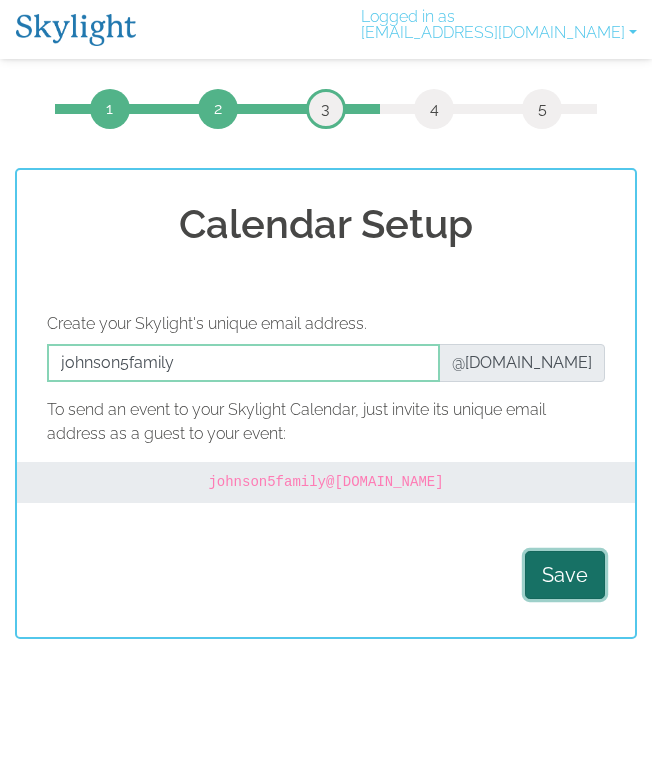 click on "Save" at bounding box center (565, 575) 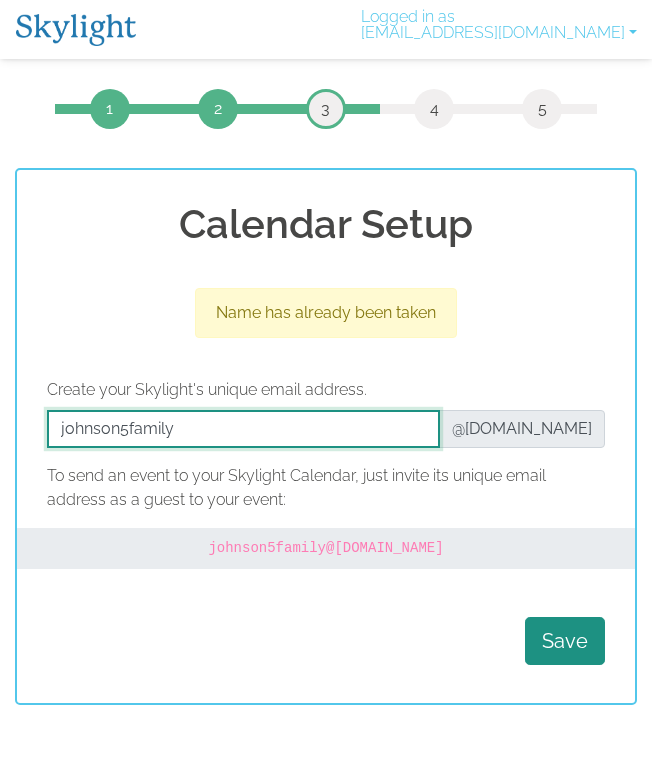 drag, startPoint x: 215, startPoint y: 436, endPoint x: -38, endPoint y: 431, distance: 253.04941 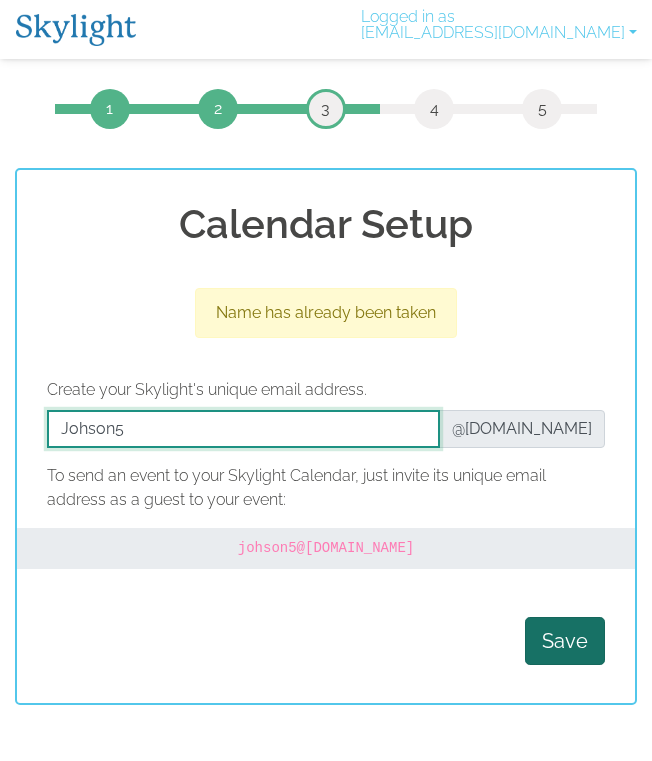 type on "Johson5" 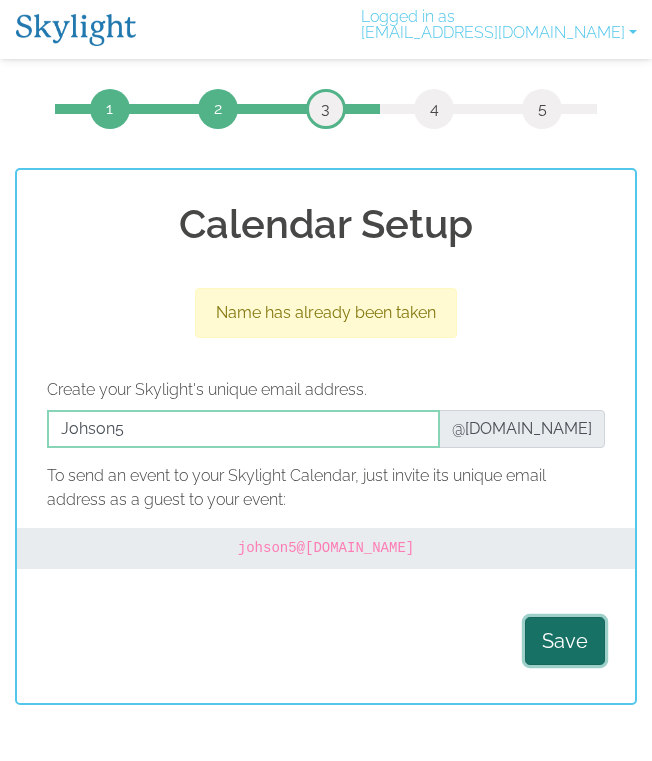 click on "Save" at bounding box center [565, 641] 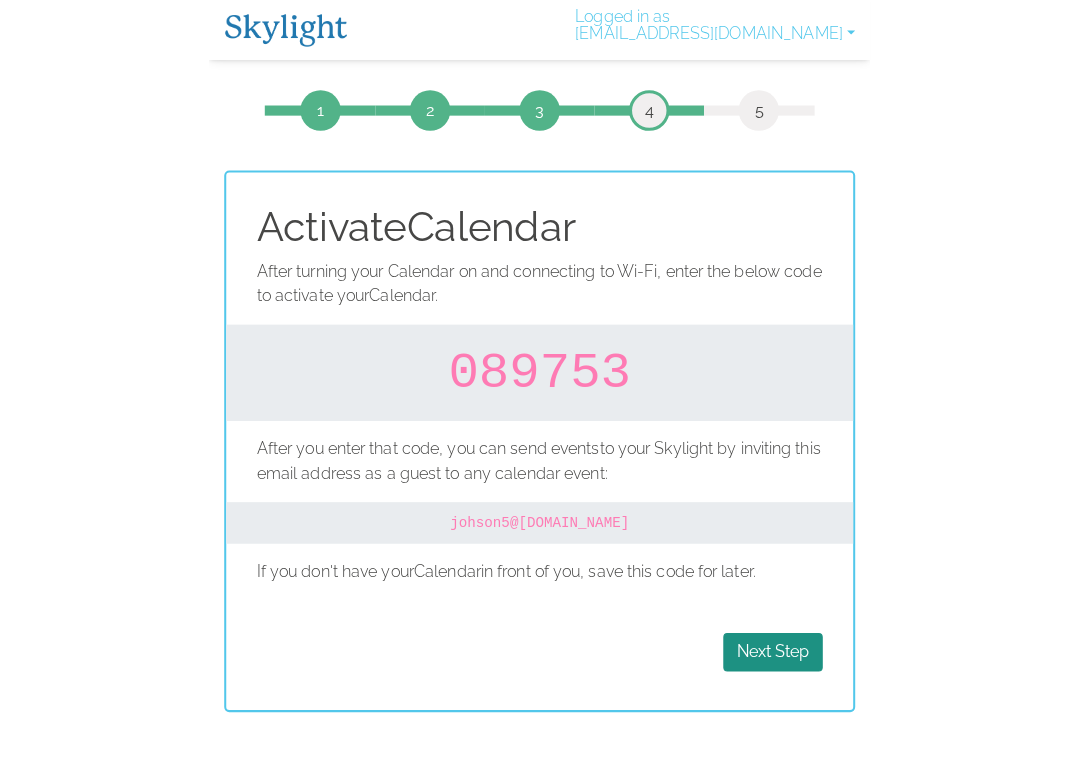 scroll, scrollTop: 0, scrollLeft: 0, axis: both 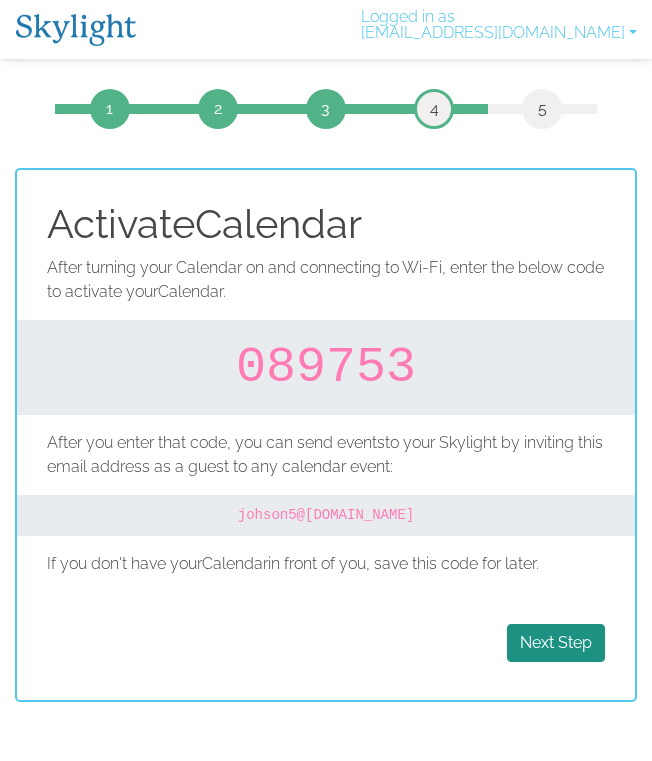 drag, startPoint x: 439, startPoint y: 517, endPoint x: 202, endPoint y: 518, distance: 237.0021 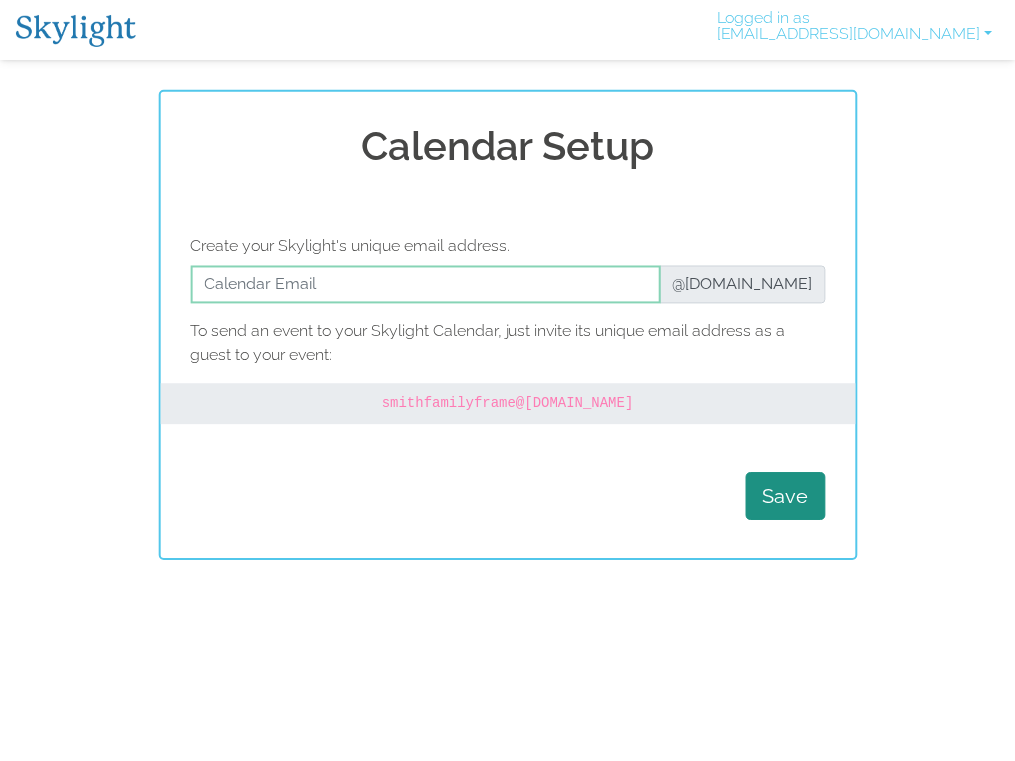 scroll, scrollTop: 0, scrollLeft: 0, axis: both 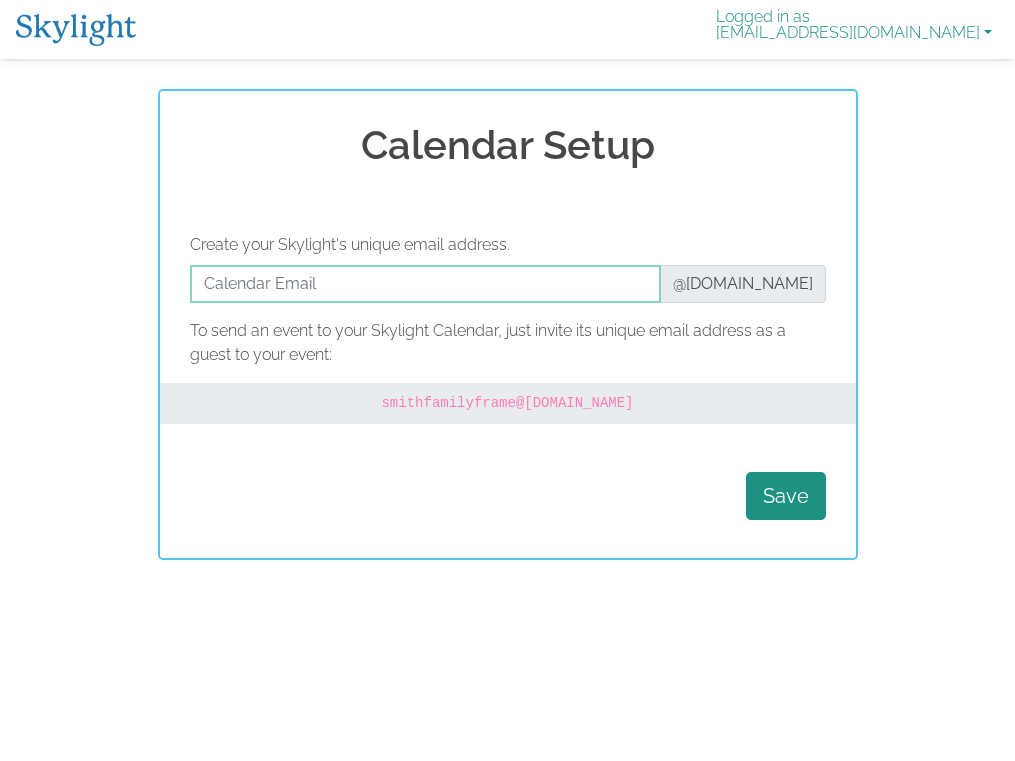 click on "Logged in as tiffanywear@gmail.com" at bounding box center (854, 29) 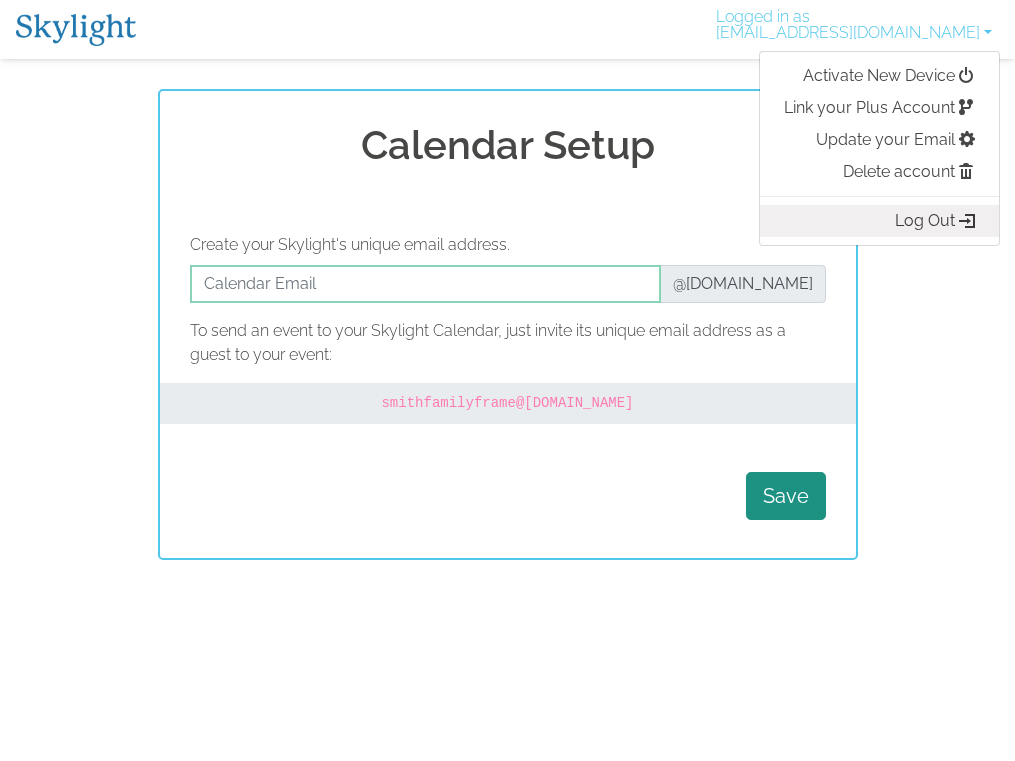 click on "Log Out" at bounding box center [879, 221] 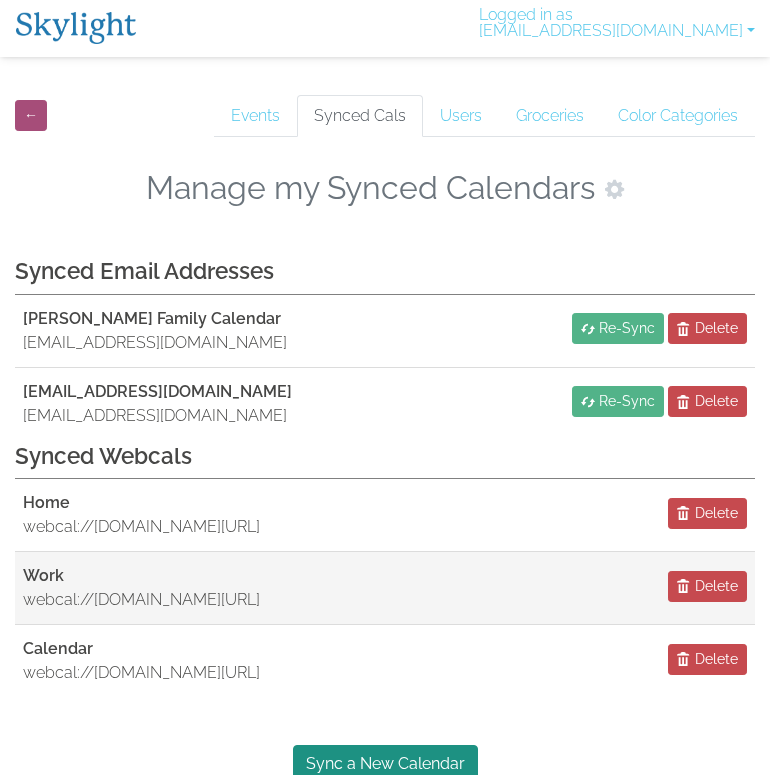 scroll, scrollTop: 0, scrollLeft: 0, axis: both 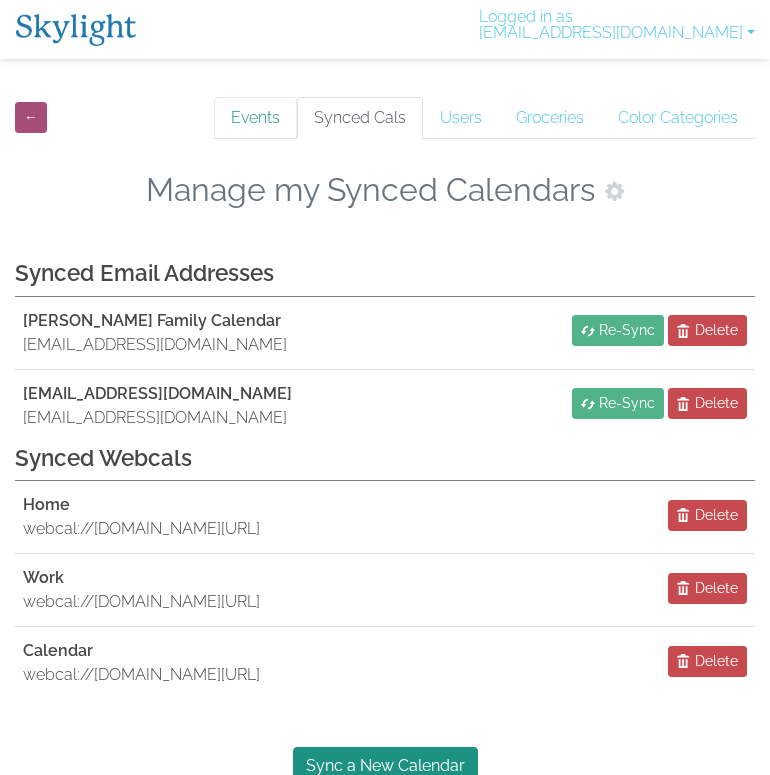 click on "Events" at bounding box center (255, 118) 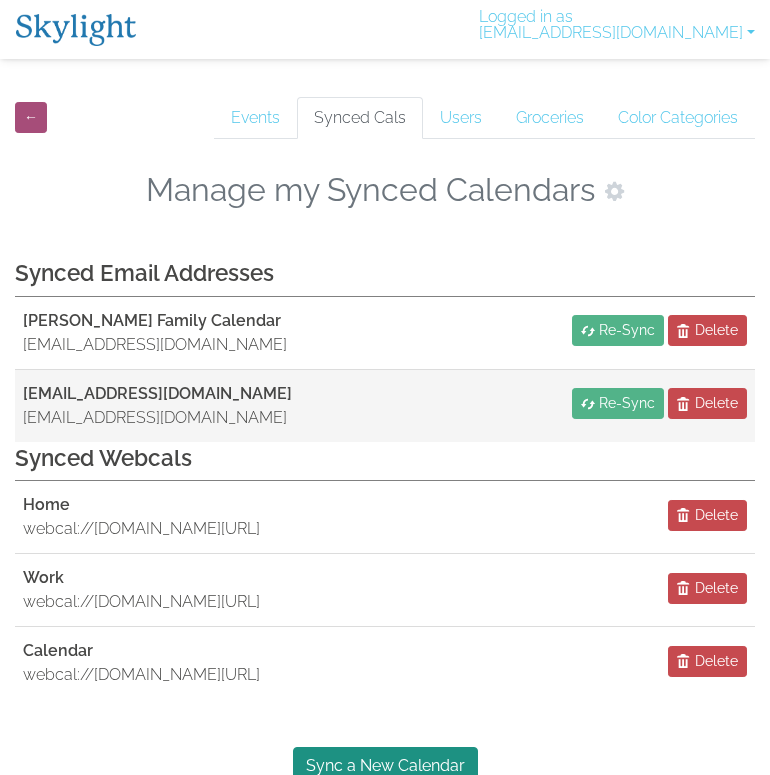 scroll, scrollTop: 106, scrollLeft: 0, axis: vertical 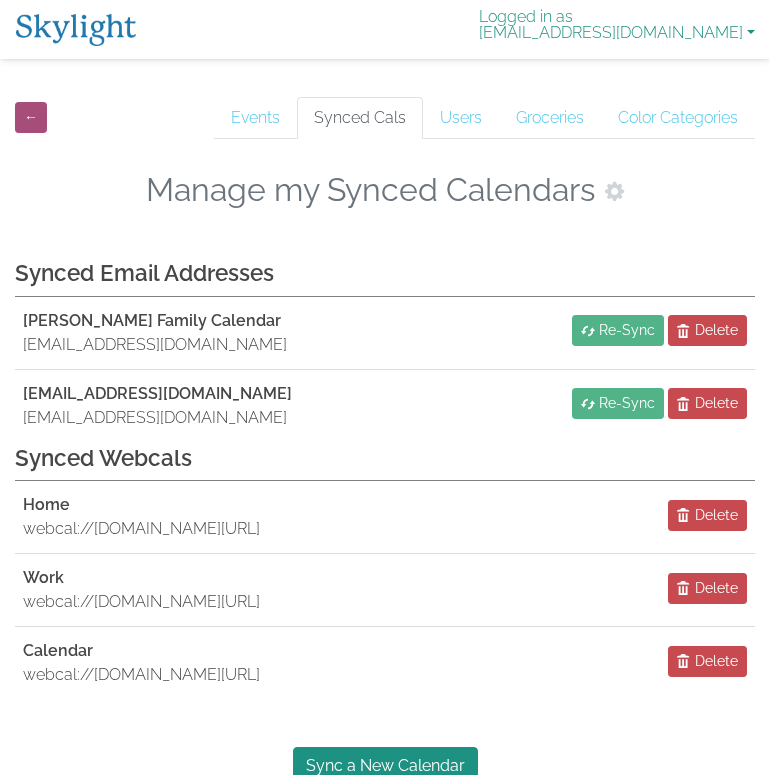 click on "Logged in as [EMAIL_ADDRESS][DOMAIN_NAME]" at bounding box center (617, 29) 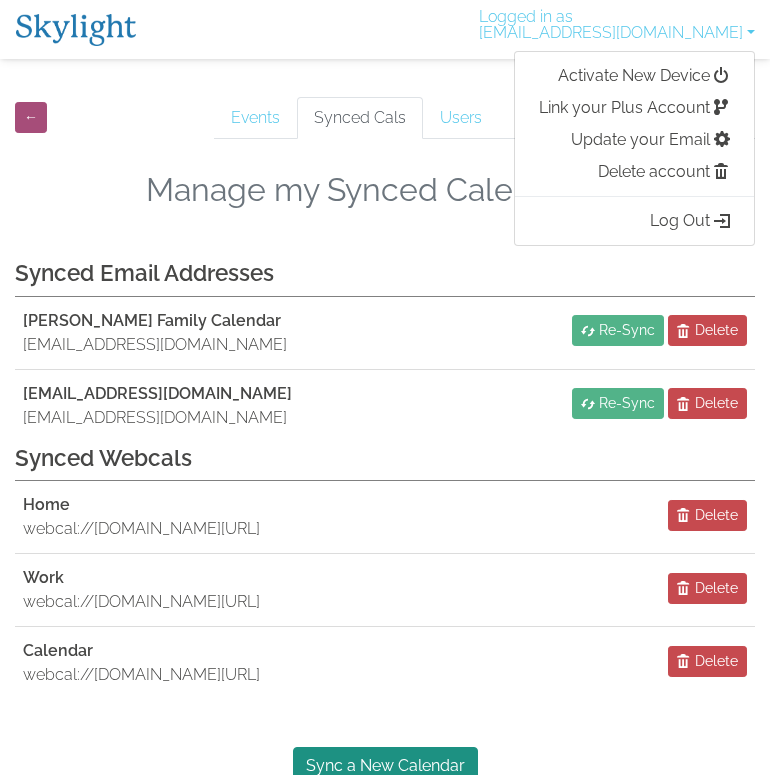 click on "Manage my Synced Calendars" at bounding box center (385, 190) 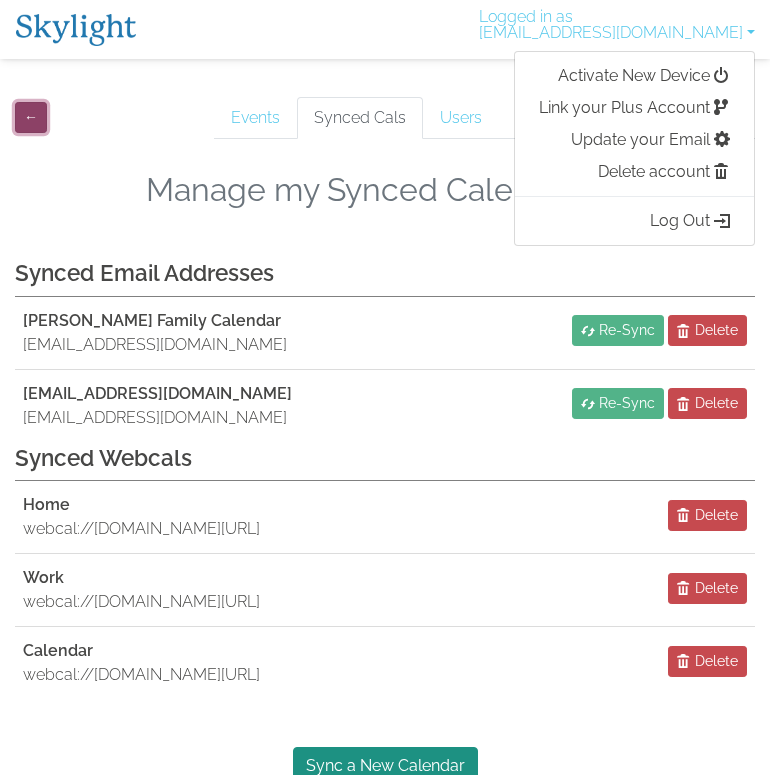 click on "←" at bounding box center [31, 117] 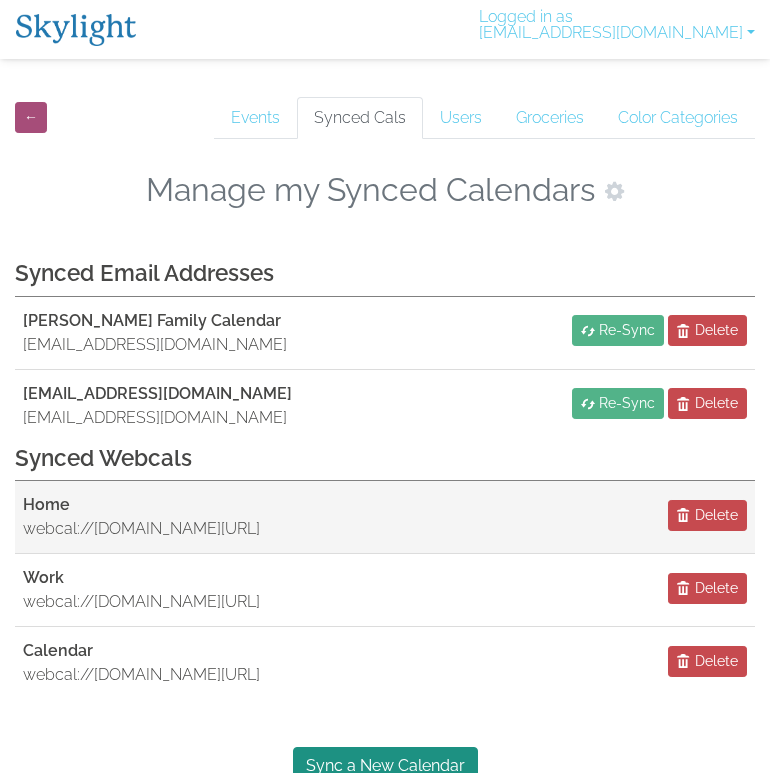 scroll, scrollTop: 108, scrollLeft: 0, axis: vertical 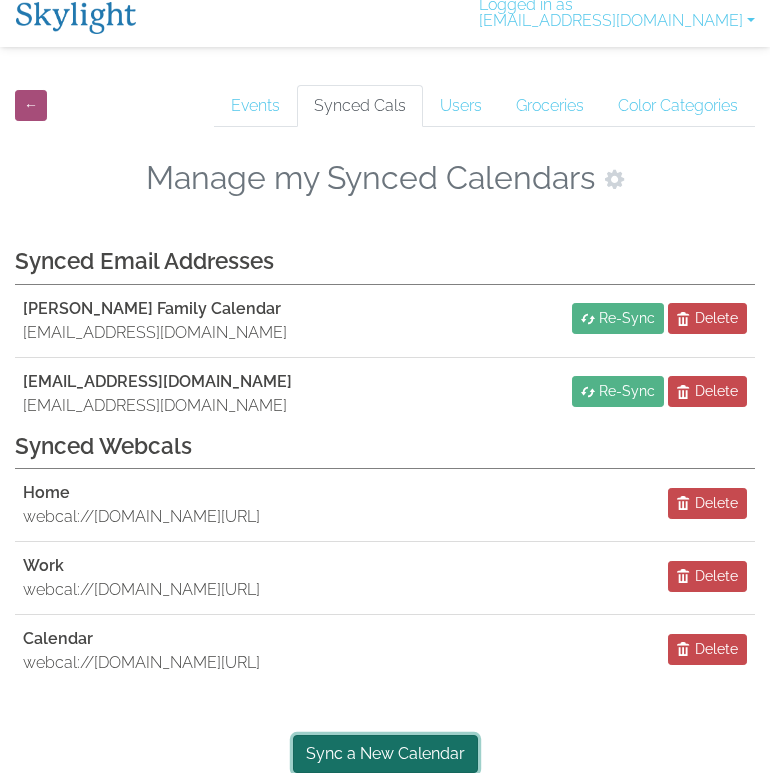 click on "Sync a New Calendar" at bounding box center (385, 754) 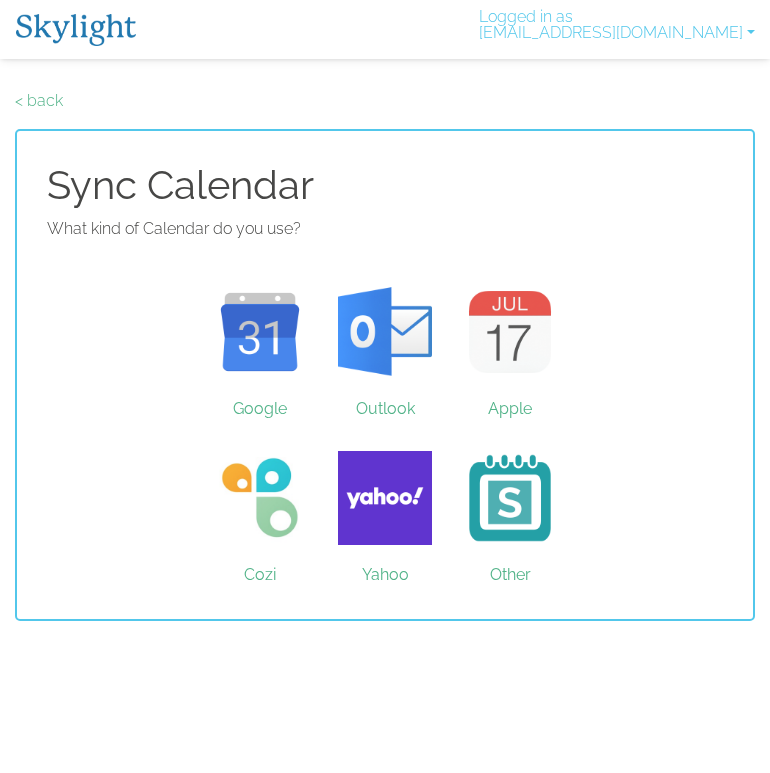 scroll, scrollTop: 0, scrollLeft: 0, axis: both 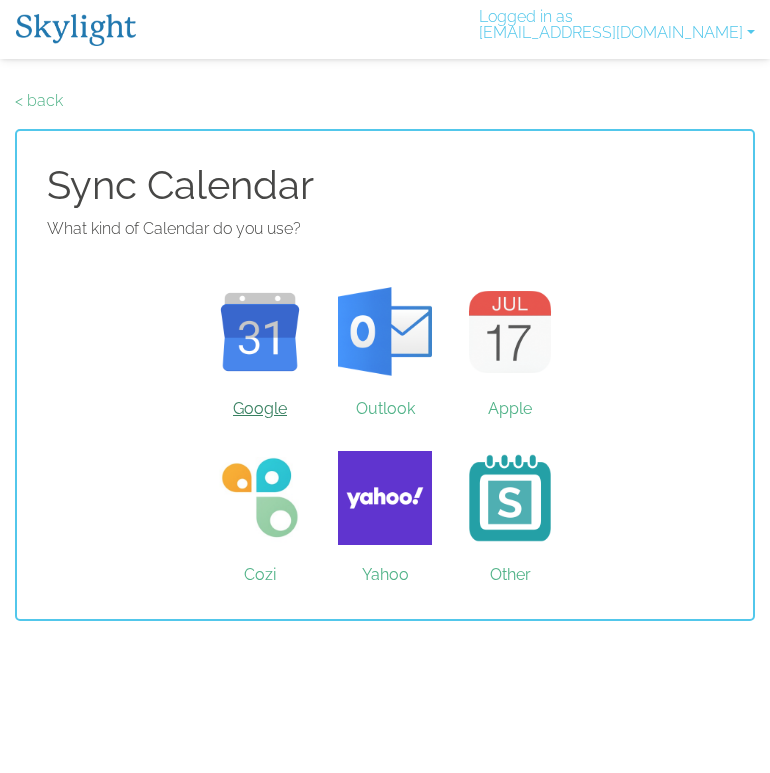 click on "Google" at bounding box center [260, 332] 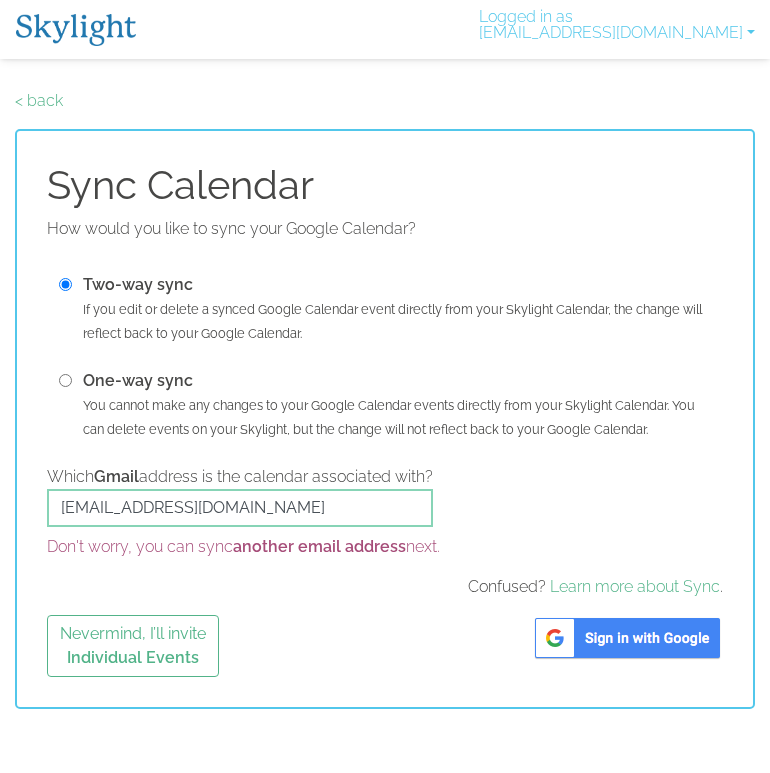 click at bounding box center [627, 638] 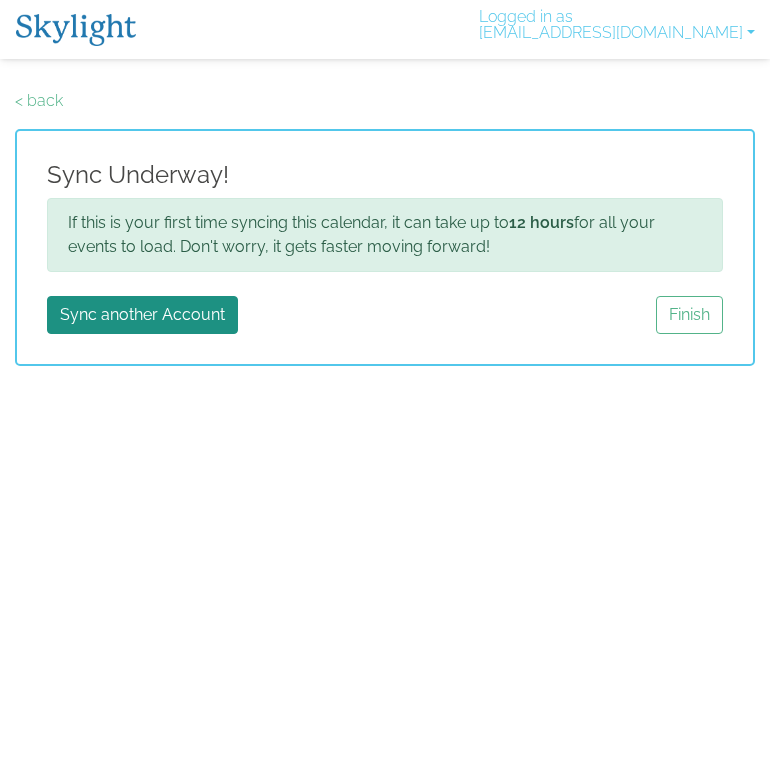scroll, scrollTop: 0, scrollLeft: 0, axis: both 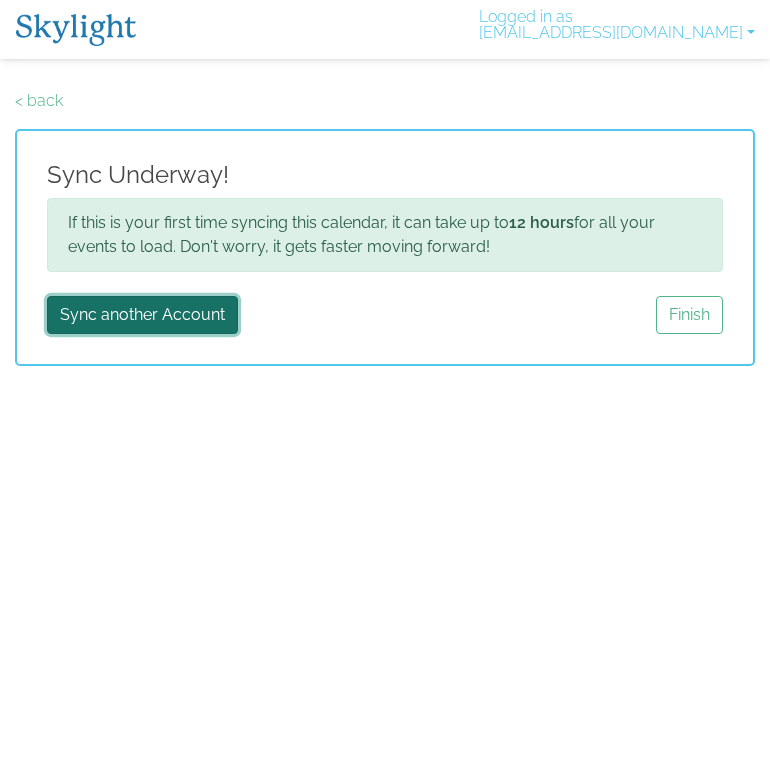 click on "Sync another Account" at bounding box center (142, 315) 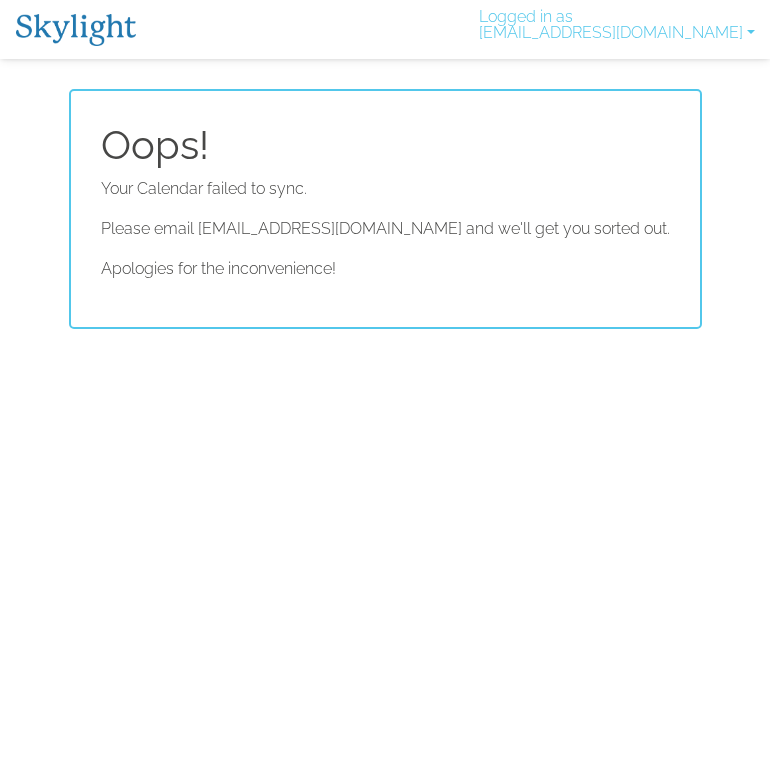 scroll, scrollTop: 0, scrollLeft: 0, axis: both 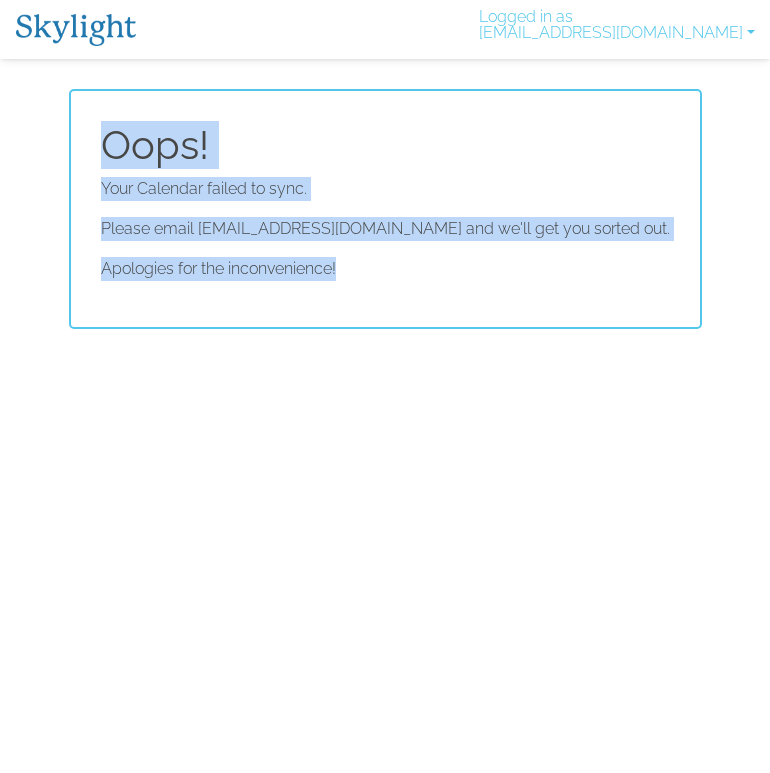 drag, startPoint x: 397, startPoint y: 278, endPoint x: 135, endPoint y: 148, distance: 292.47906 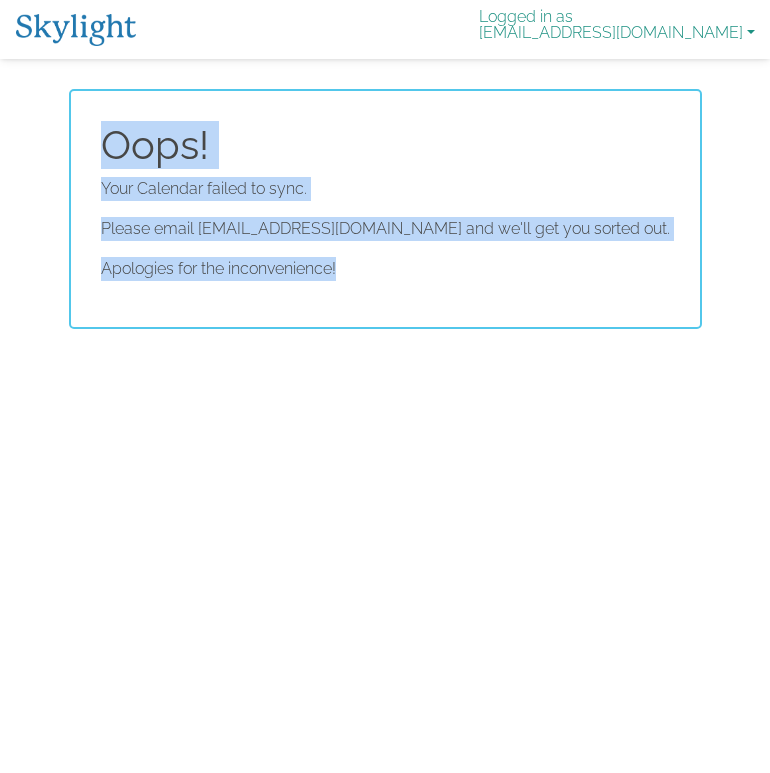 click on "Logged in as [EMAIL_ADDRESS][DOMAIN_NAME]" at bounding box center [617, 29] 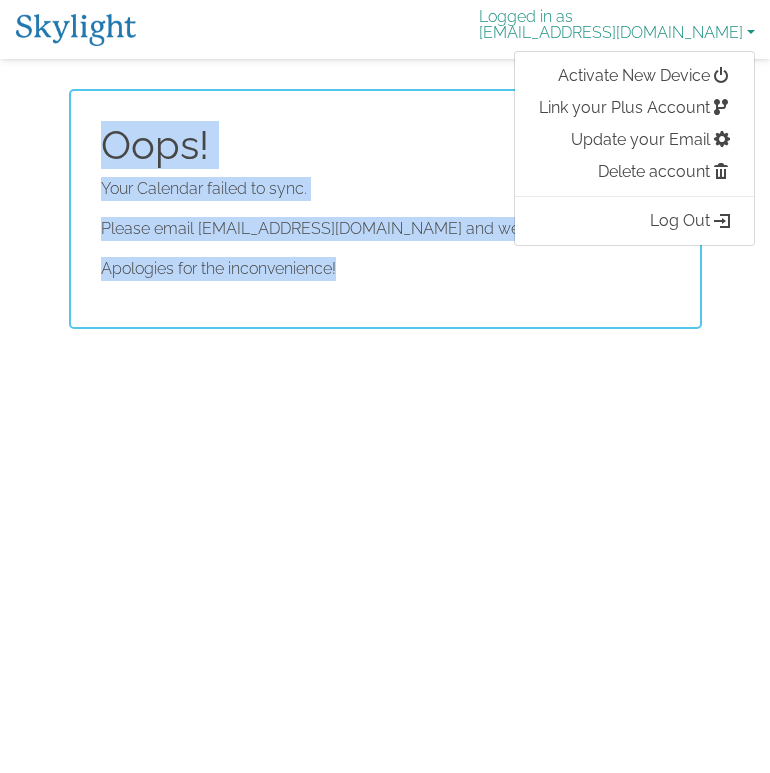 click on "Logged in as [EMAIL_ADDRESS][DOMAIN_NAME]" at bounding box center [617, 29] 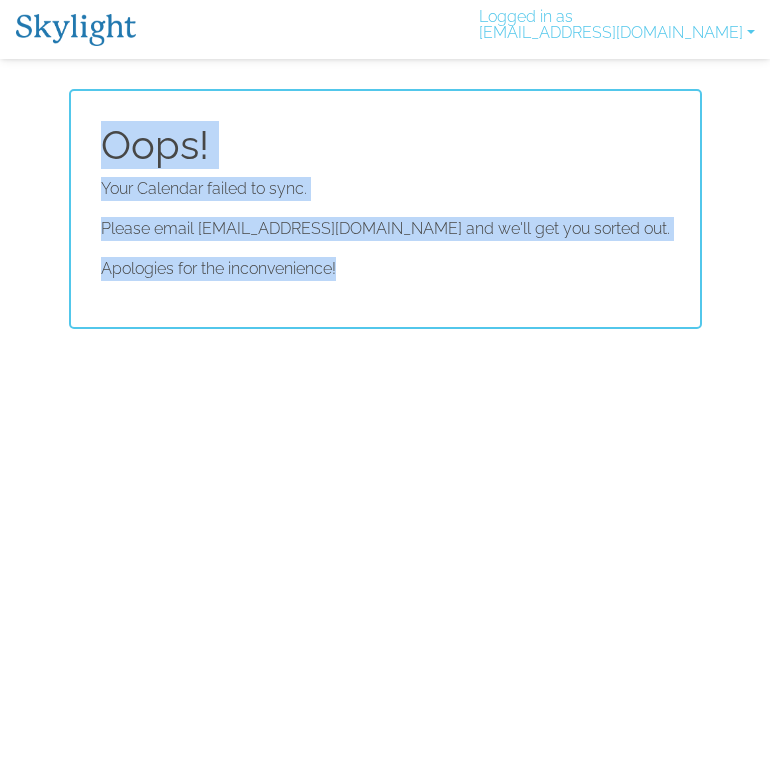 click on "Oops! Your Calendar failed to sync. Please email help@skylightframe.com and we'll get you sorted out. Apologies for the inconvenience!" at bounding box center [385, 209] 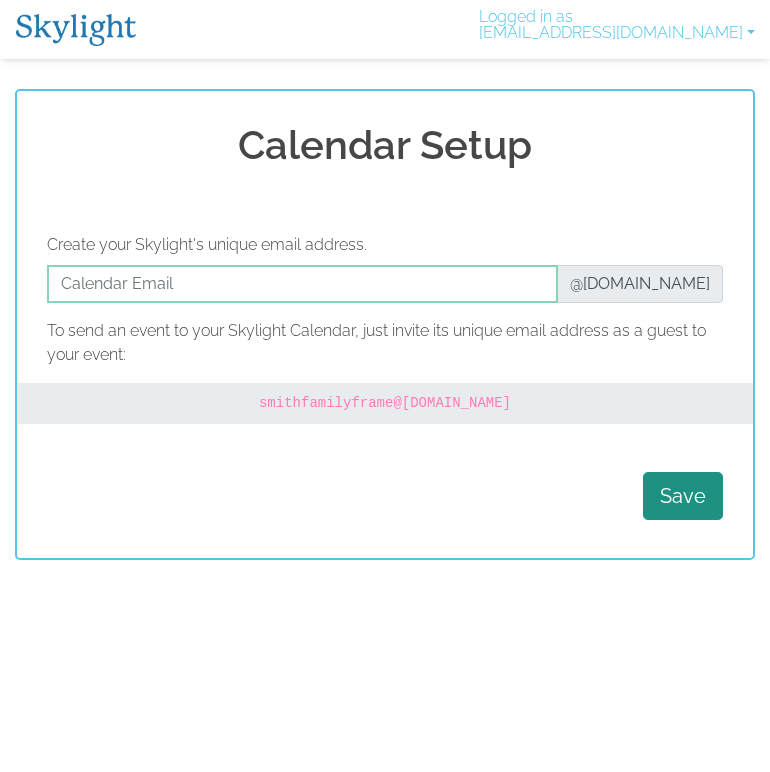 scroll, scrollTop: 0, scrollLeft: 0, axis: both 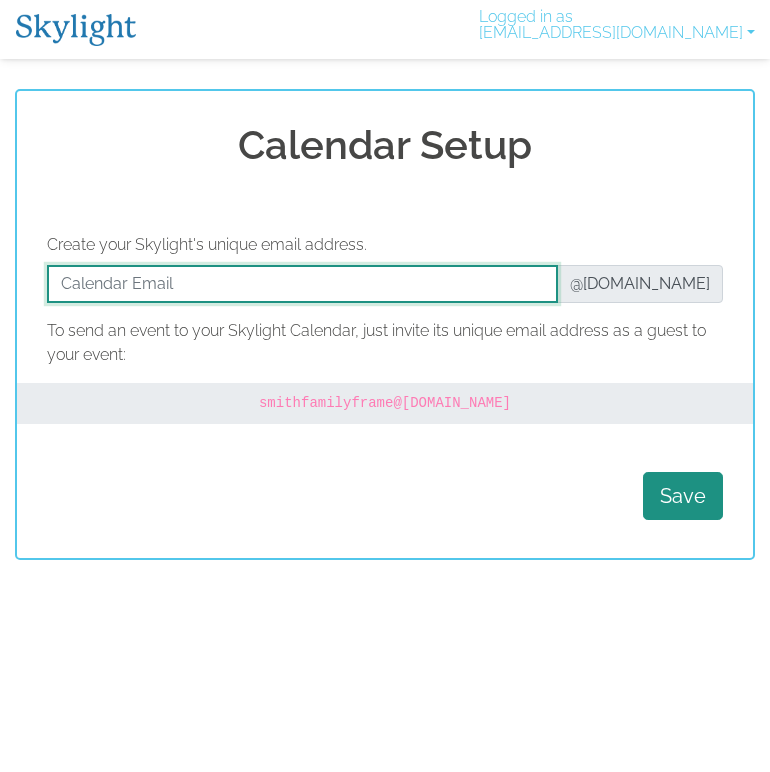 click at bounding box center [302, 284] 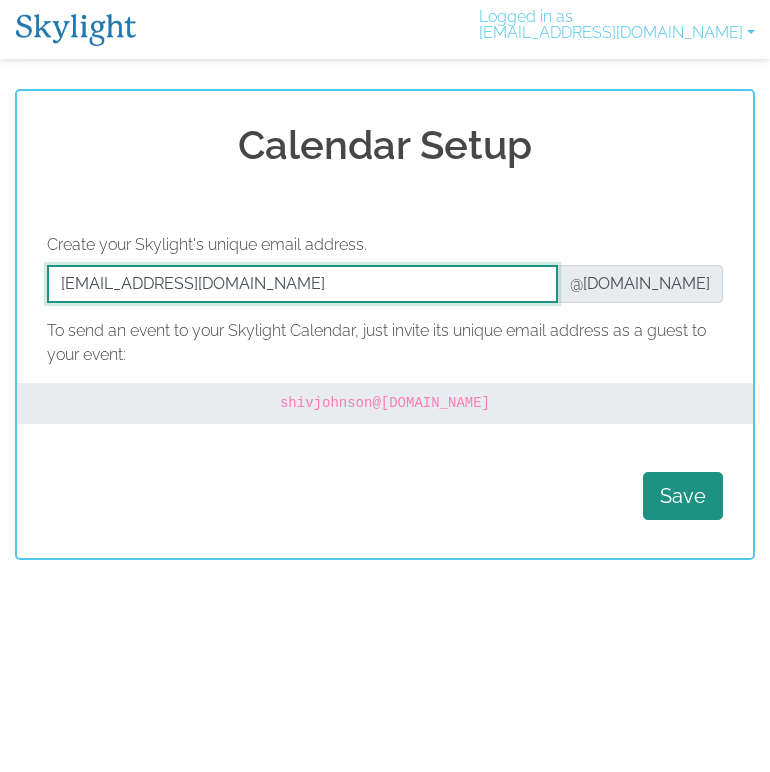type on "[EMAIL_ADDRESS][DOMAIN_NAME]" 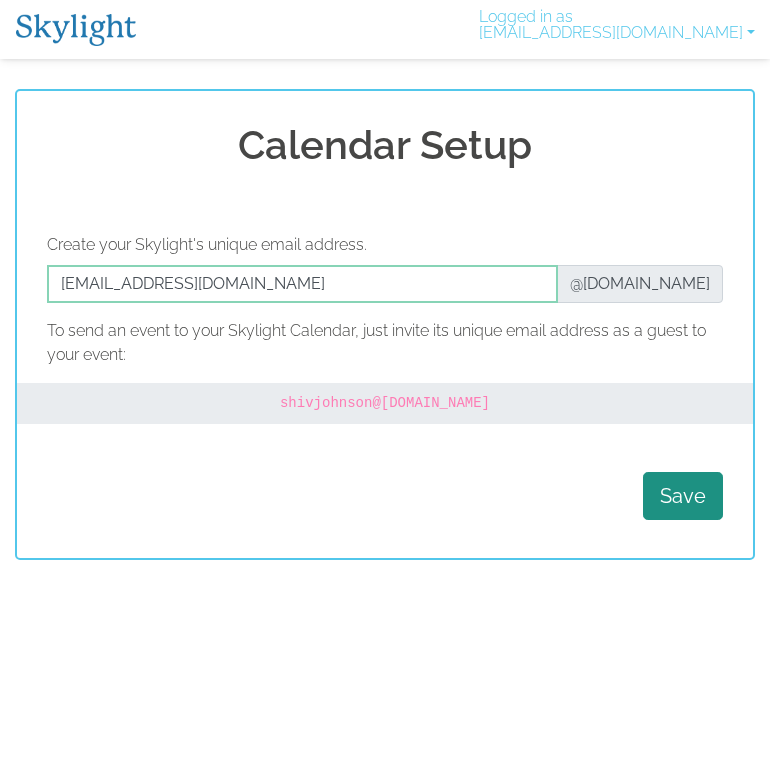 click on "Logged in as shivjohnson@gmail.com Activate New Device     Link your Plus Account     Update your Email     Delete account     Log Out" at bounding box center (385, 29) 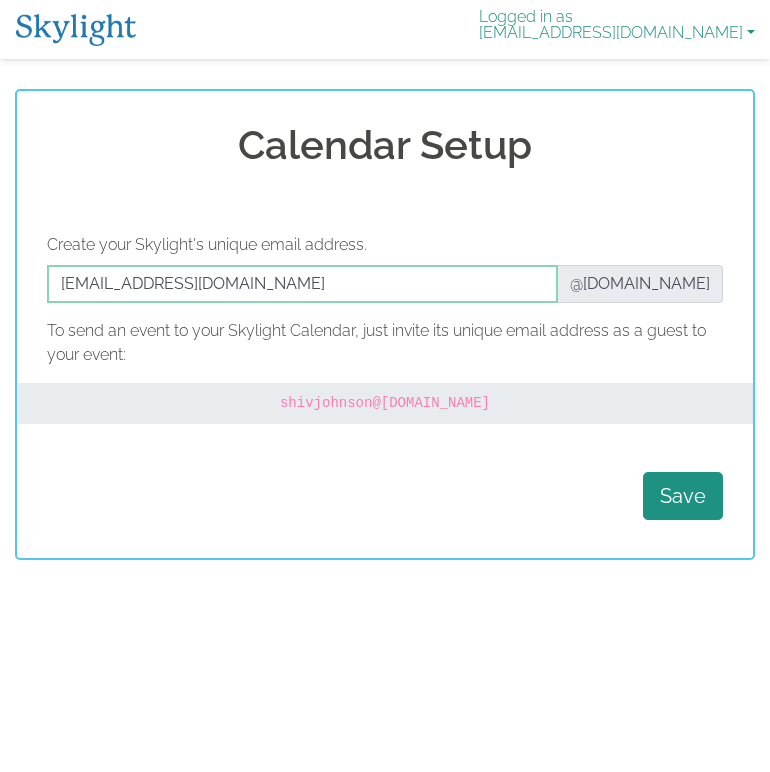 click on "Logged in as shivjohnson@gmail.com" at bounding box center [617, 29] 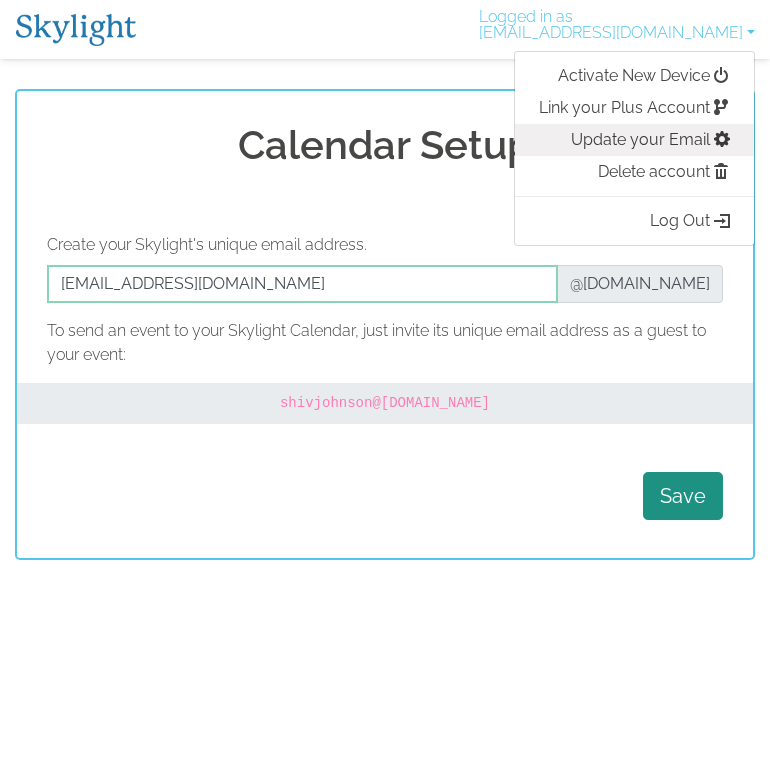 click on "Update your Email" at bounding box center (634, 140) 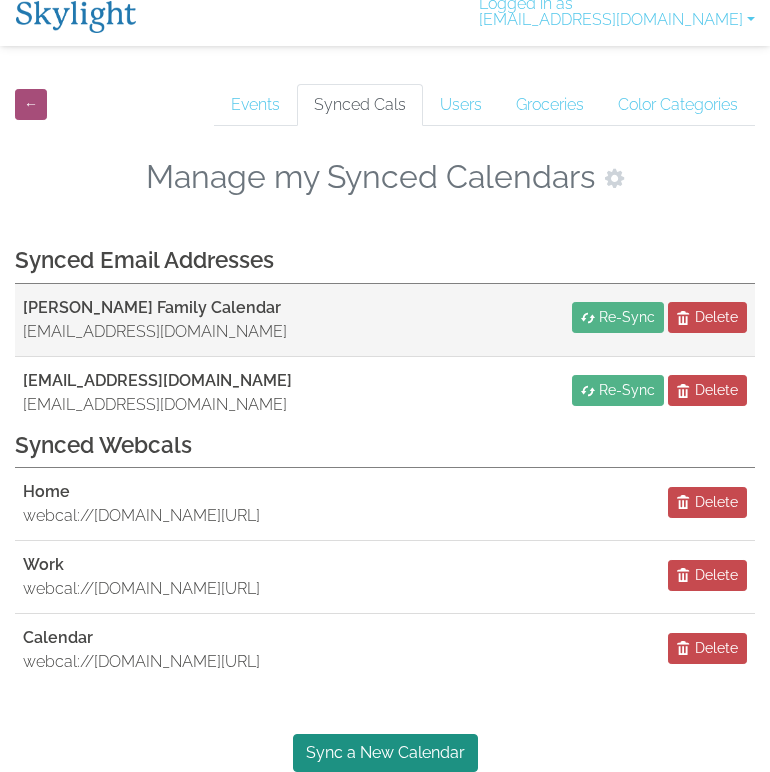 scroll, scrollTop: 109, scrollLeft: 0, axis: vertical 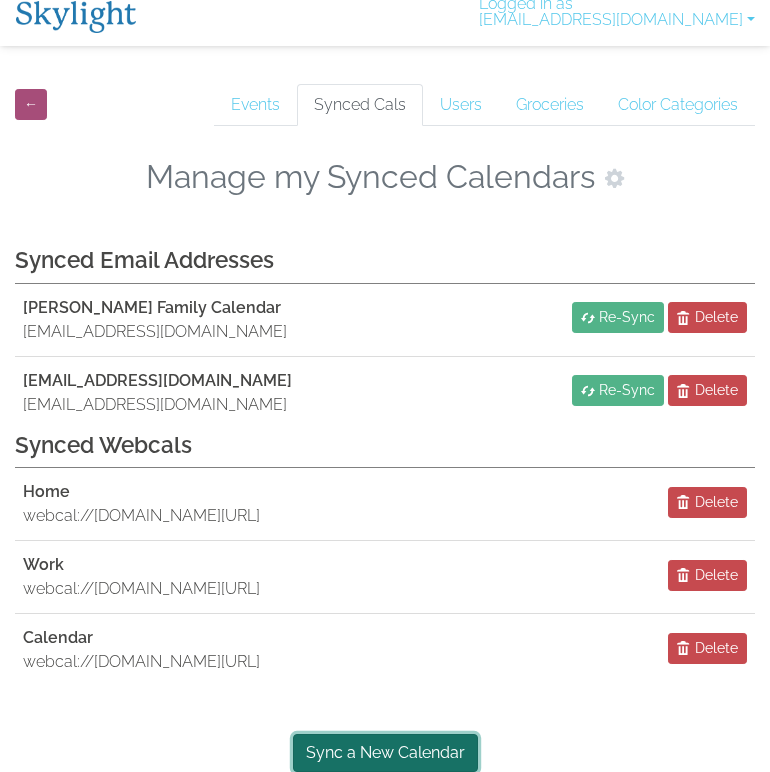 click on "Sync a New Calendar" at bounding box center (385, 753) 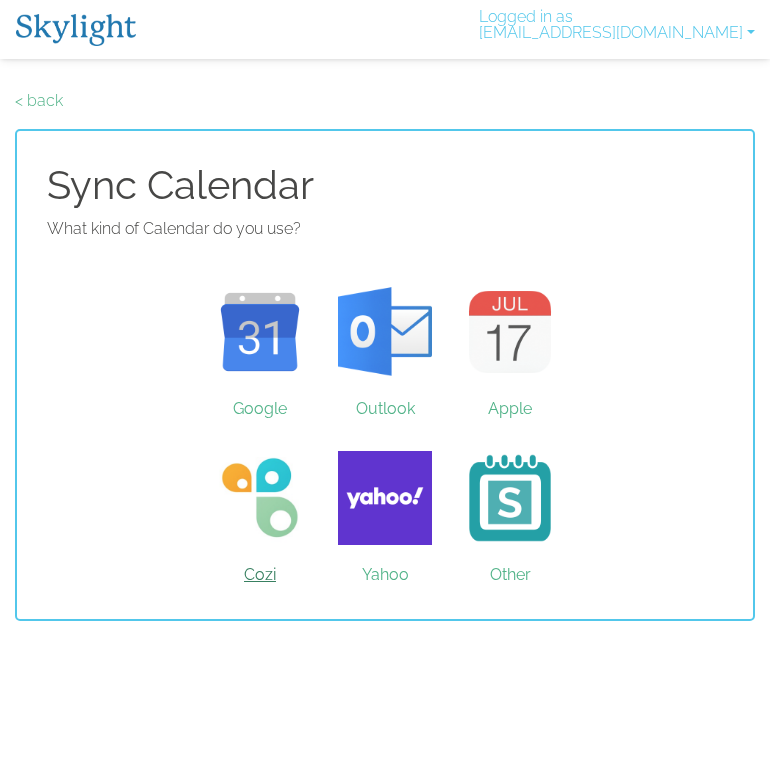 scroll, scrollTop: 0, scrollLeft: 0, axis: both 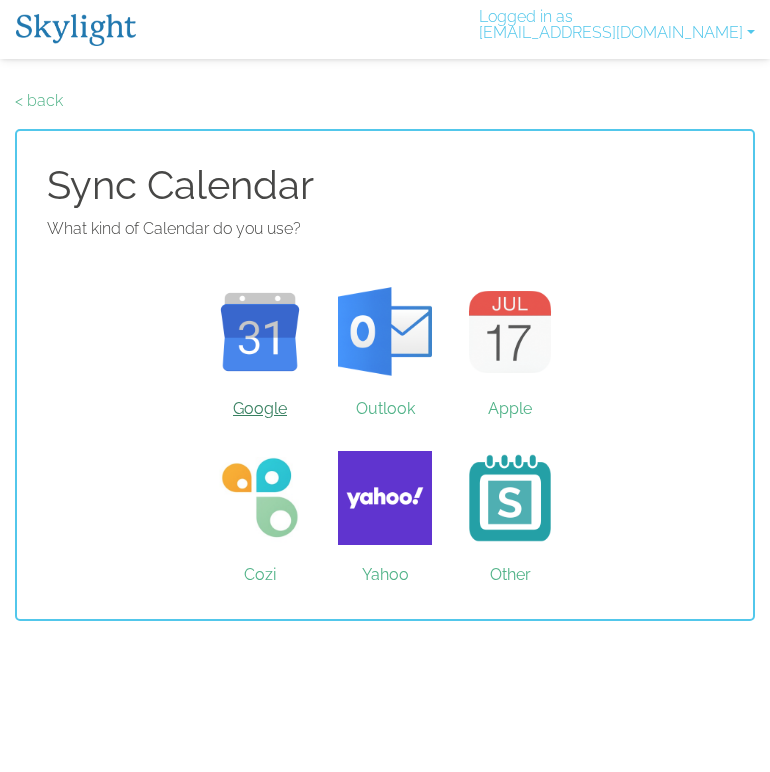 click on "Google" at bounding box center [260, 332] 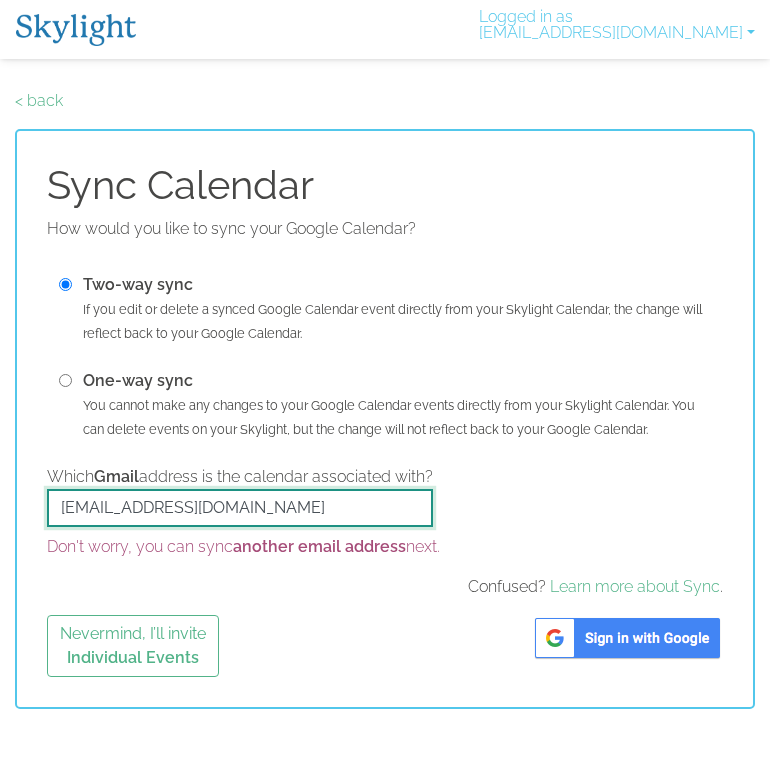 click on "[EMAIL_ADDRESS][DOMAIN_NAME]" at bounding box center [240, 508] 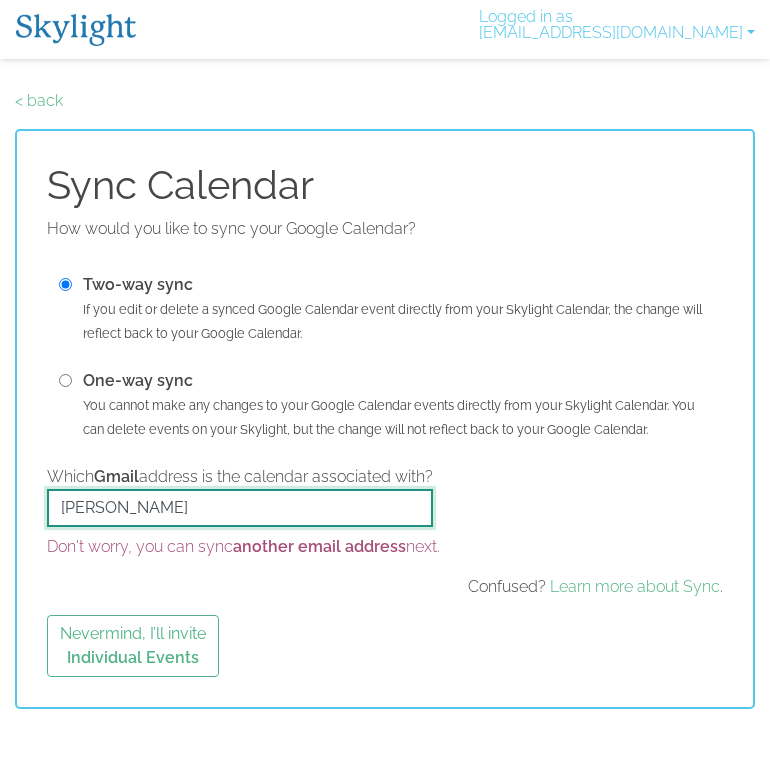 drag, startPoint x: 118, startPoint y: 505, endPoint x: -31, endPoint y: 503, distance: 149.01343 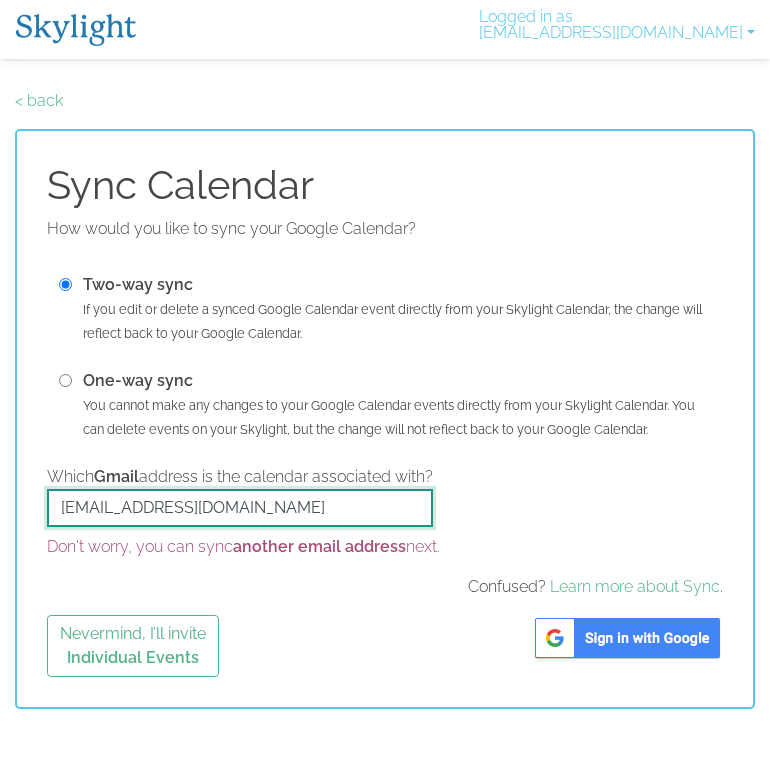 type on "andrewbjornjohnson@gmail.com" 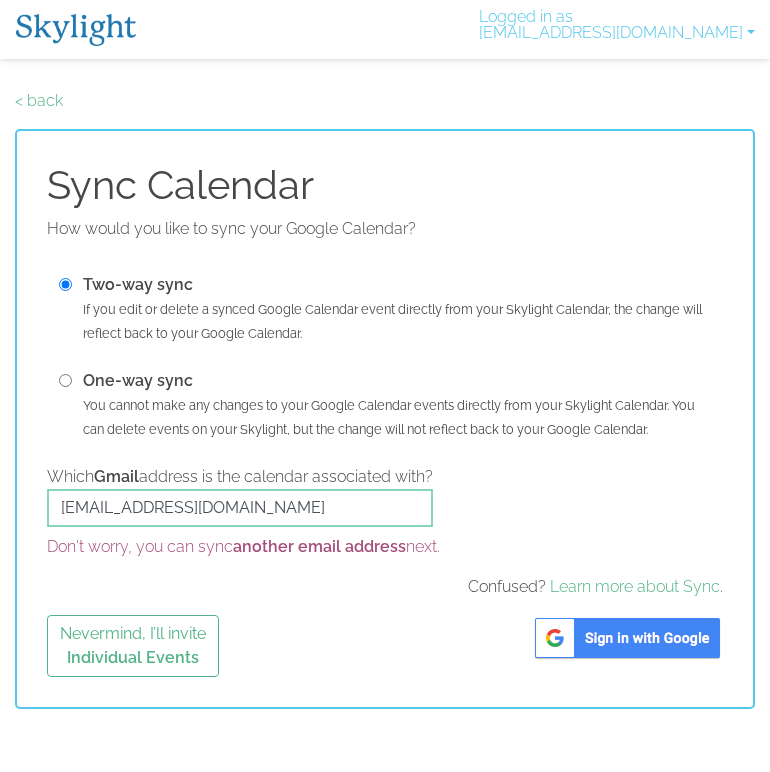 click at bounding box center (627, 638) 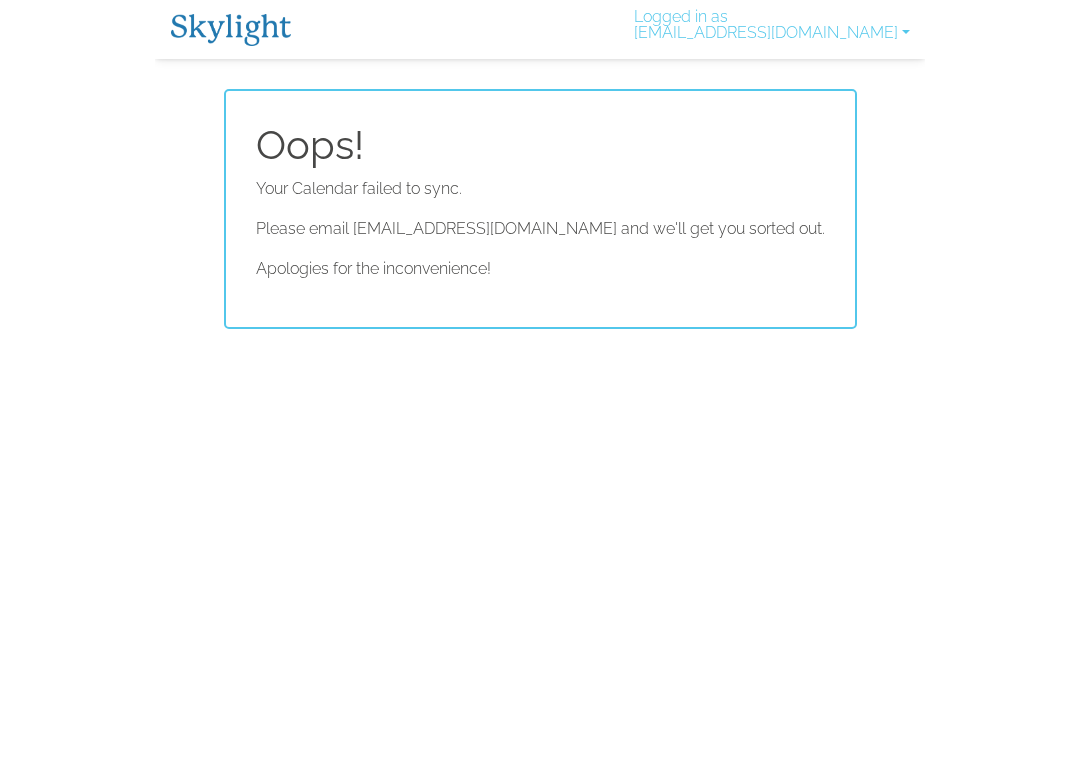 scroll, scrollTop: 0, scrollLeft: 0, axis: both 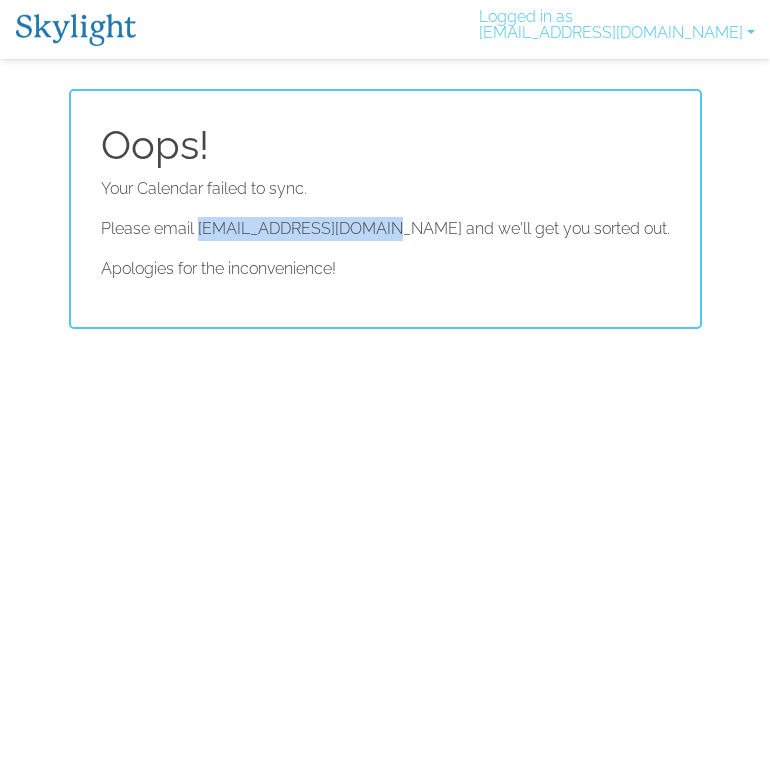 drag, startPoint x: 419, startPoint y: 226, endPoint x: 243, endPoint y: 223, distance: 176.02557 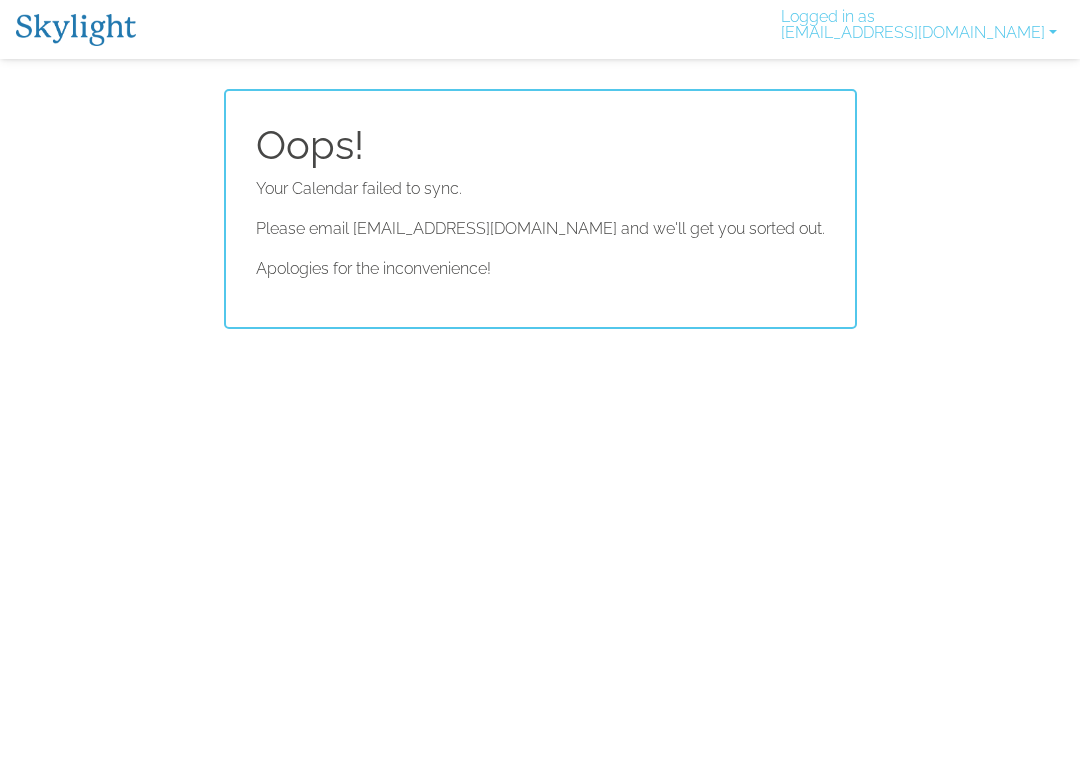 scroll, scrollTop: 0, scrollLeft: 0, axis: both 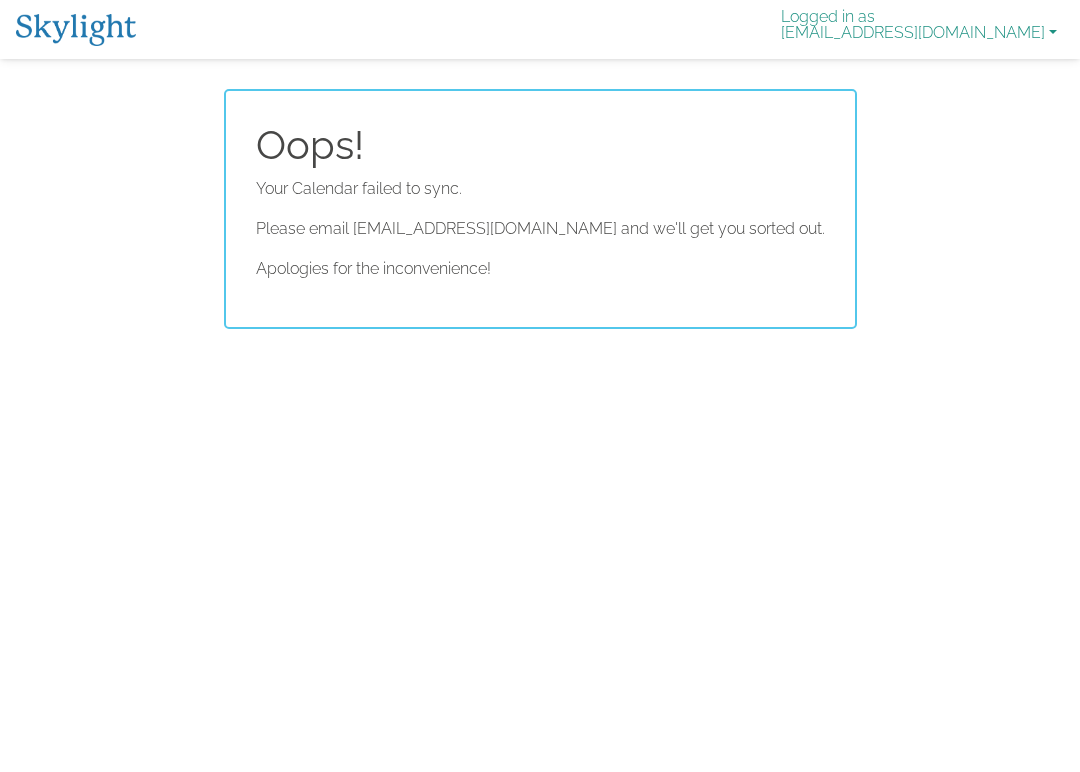 click on "Logged in as shivjohnson@gmail.com" at bounding box center [919, 29] 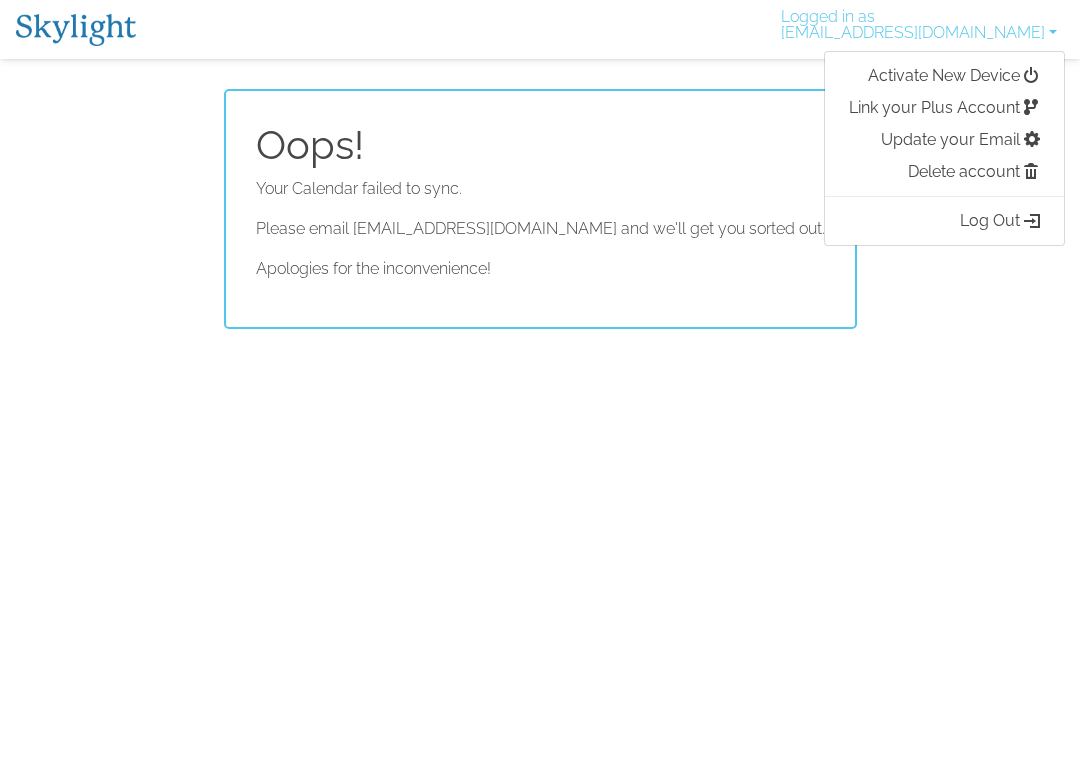 click on "Logged in as shivjohnson@gmail.com Activate New Device     Link your Plus Account     Update your Email     Delete account     Log Out" at bounding box center [540, 29] 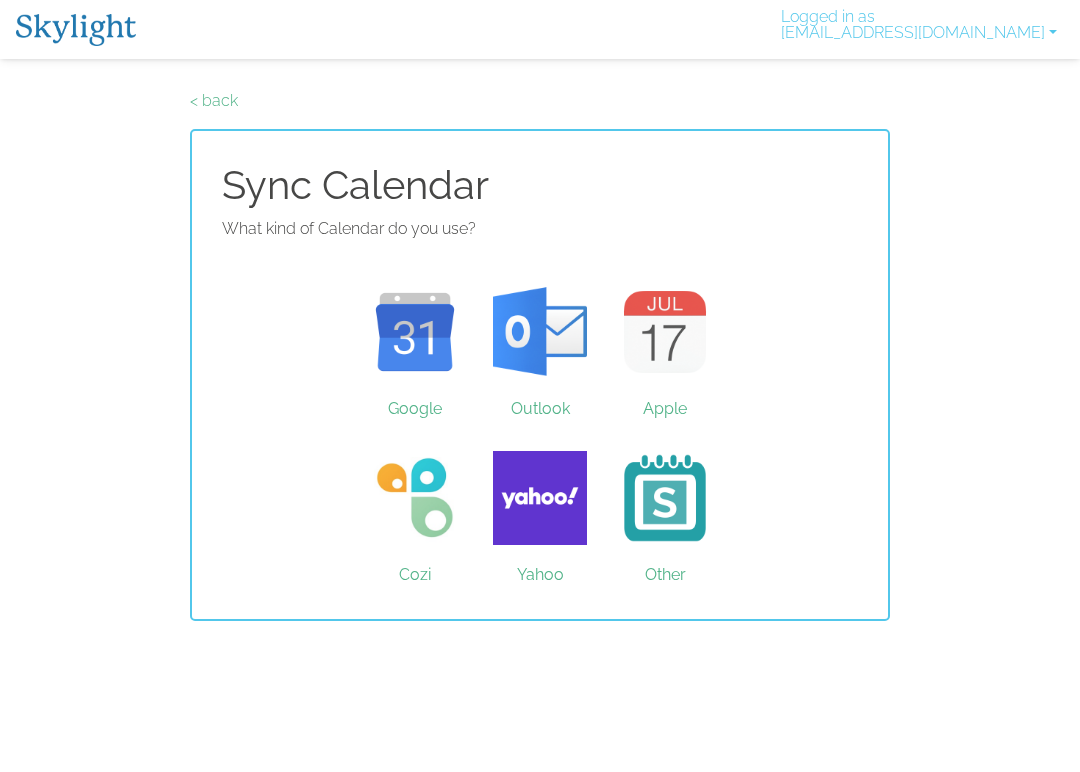 scroll, scrollTop: 0, scrollLeft: 0, axis: both 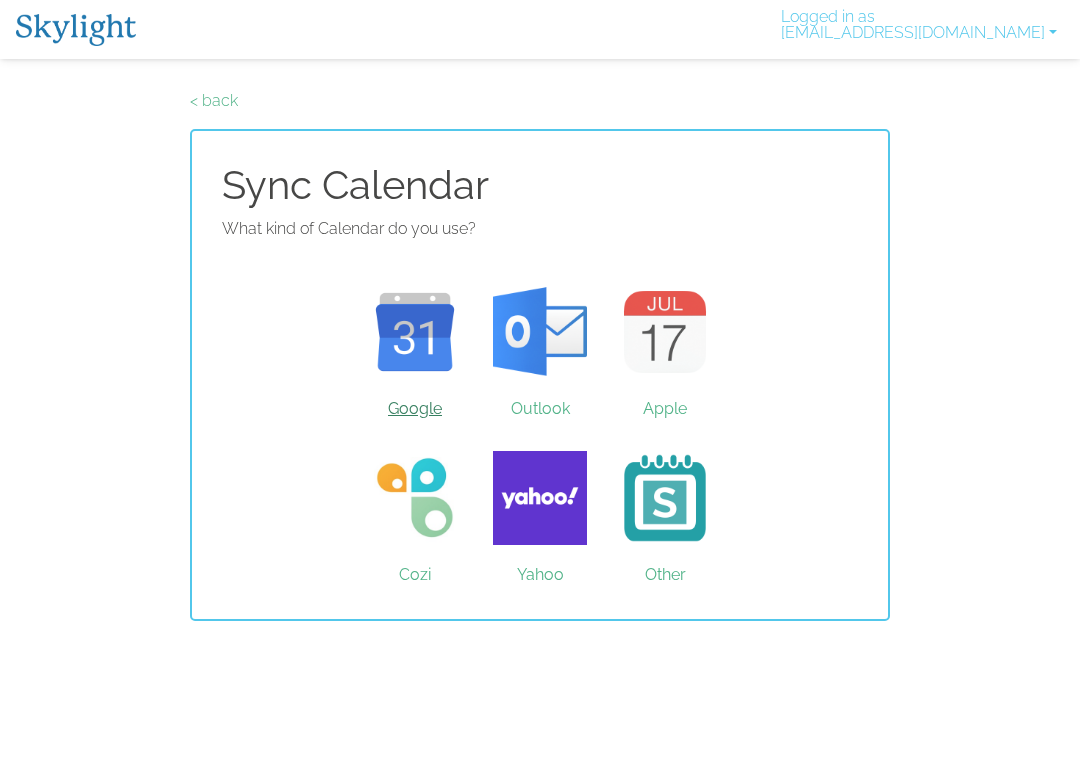click on "Google" at bounding box center (415, 332) 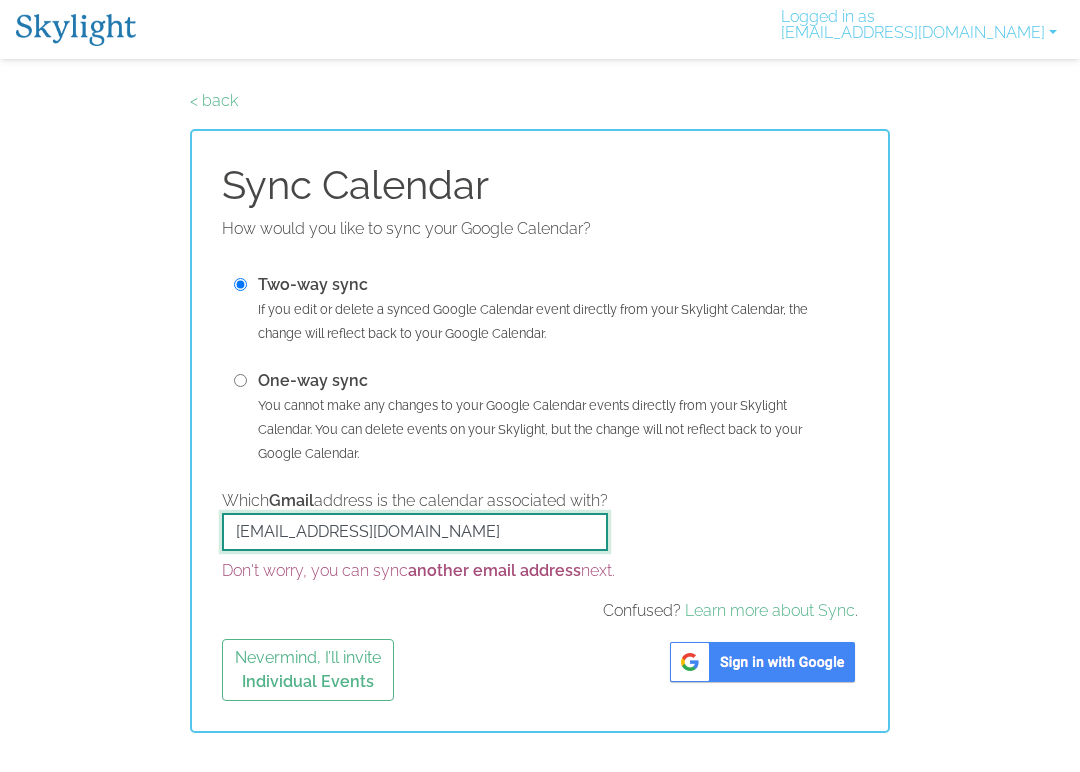 click on "[EMAIL_ADDRESS][DOMAIN_NAME]" at bounding box center [415, 532] 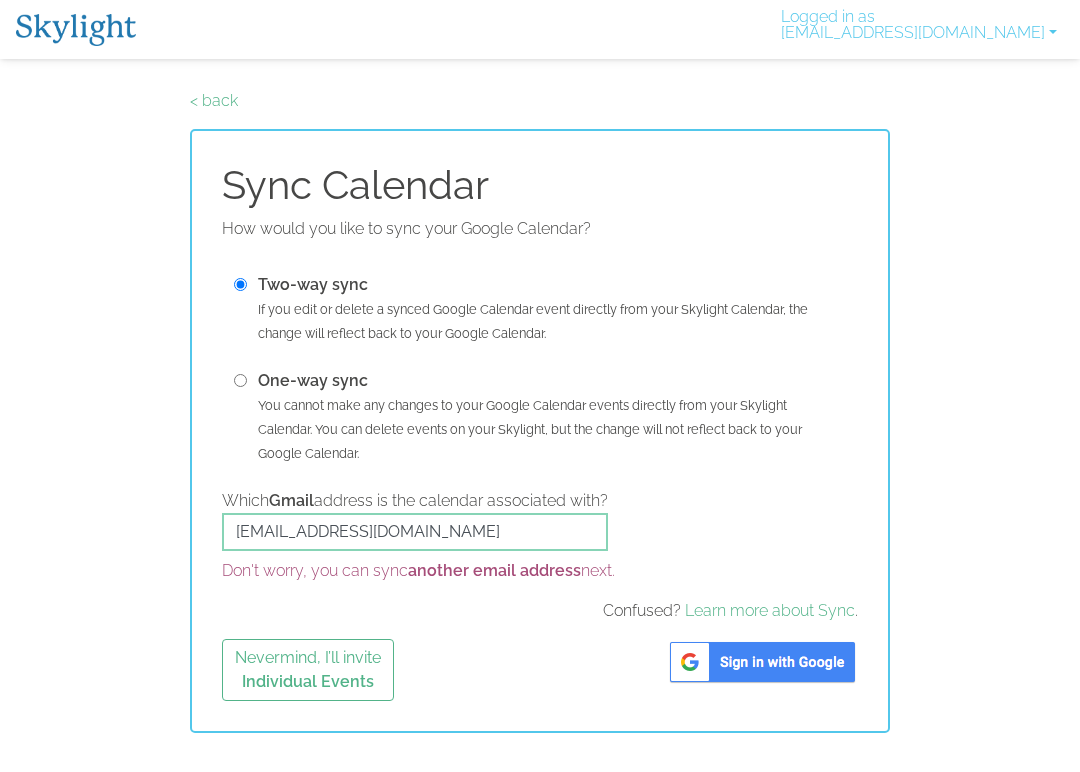 click at bounding box center [762, 662] 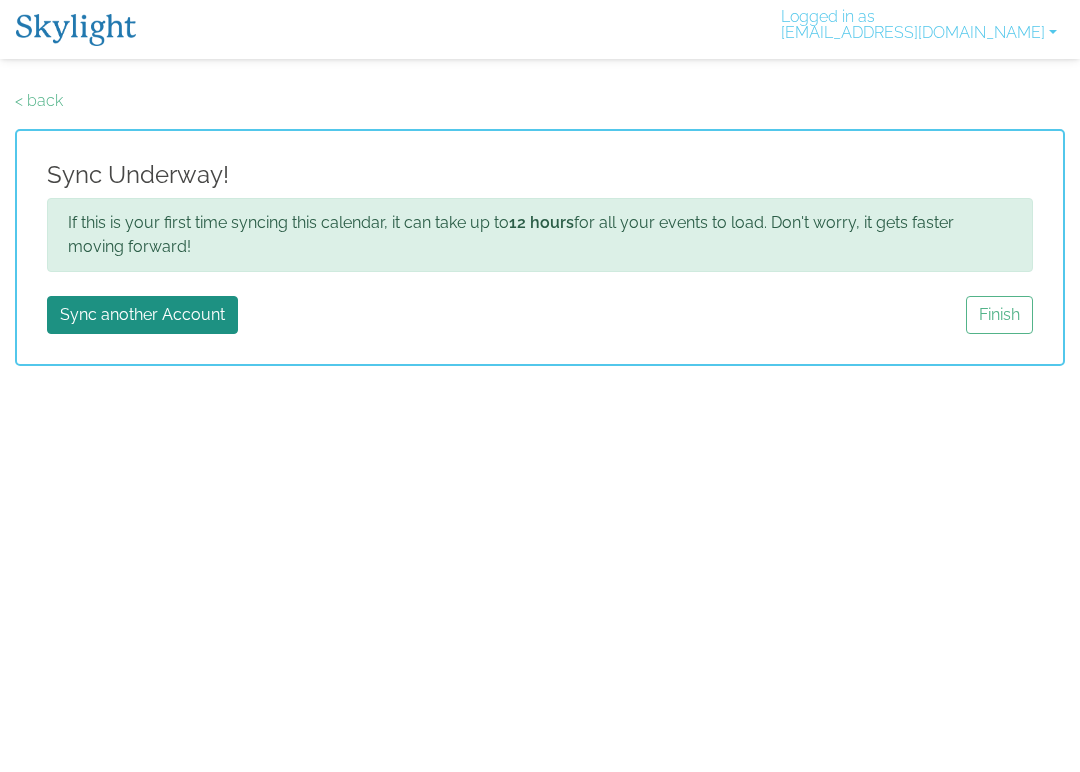 scroll, scrollTop: 0, scrollLeft: 0, axis: both 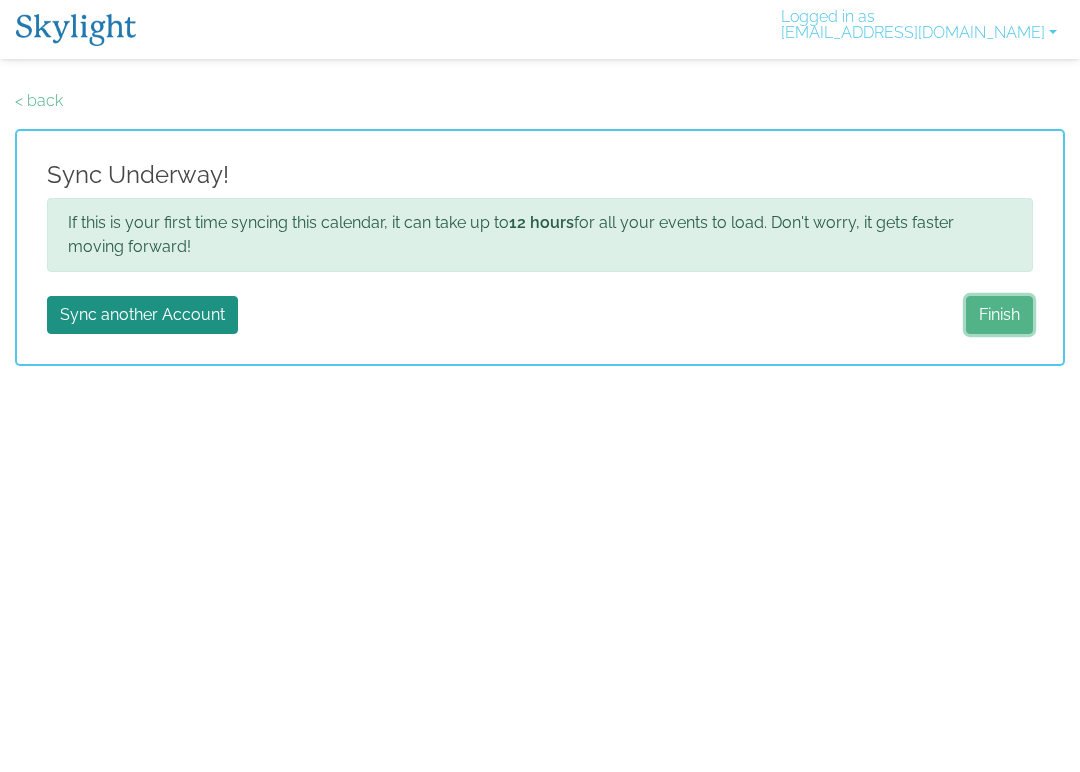 click on "Finish" at bounding box center [999, 315] 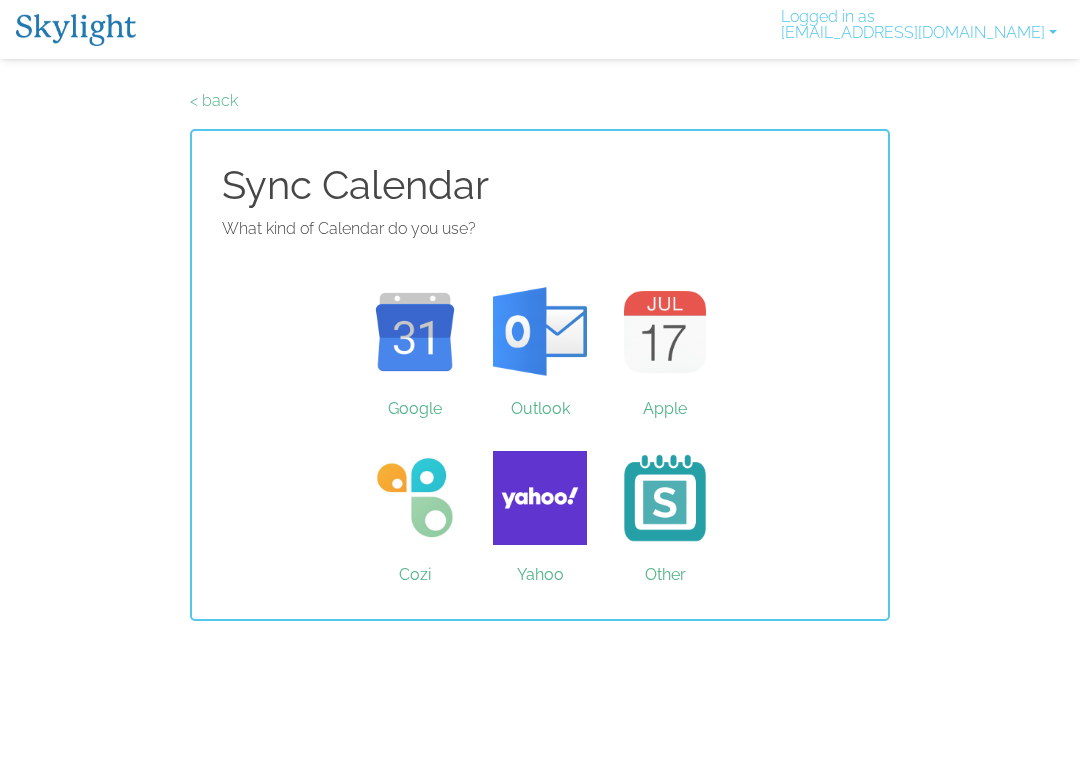 scroll, scrollTop: 0, scrollLeft: 0, axis: both 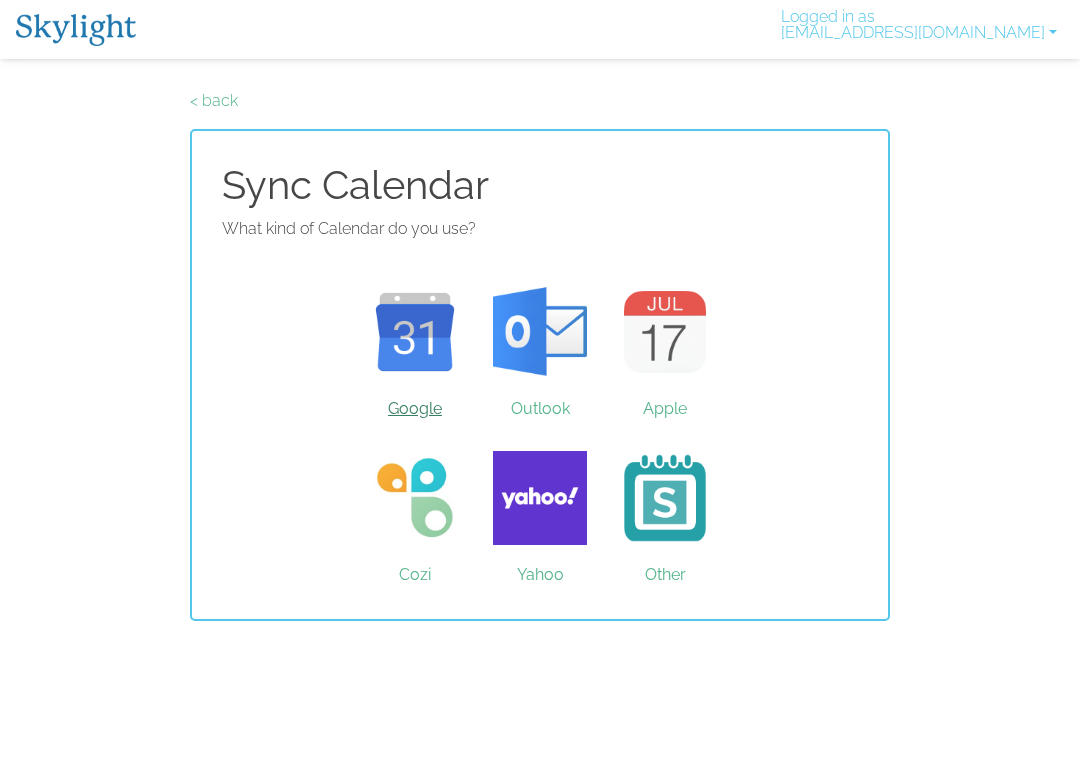 click on "Google" at bounding box center [415, 332] 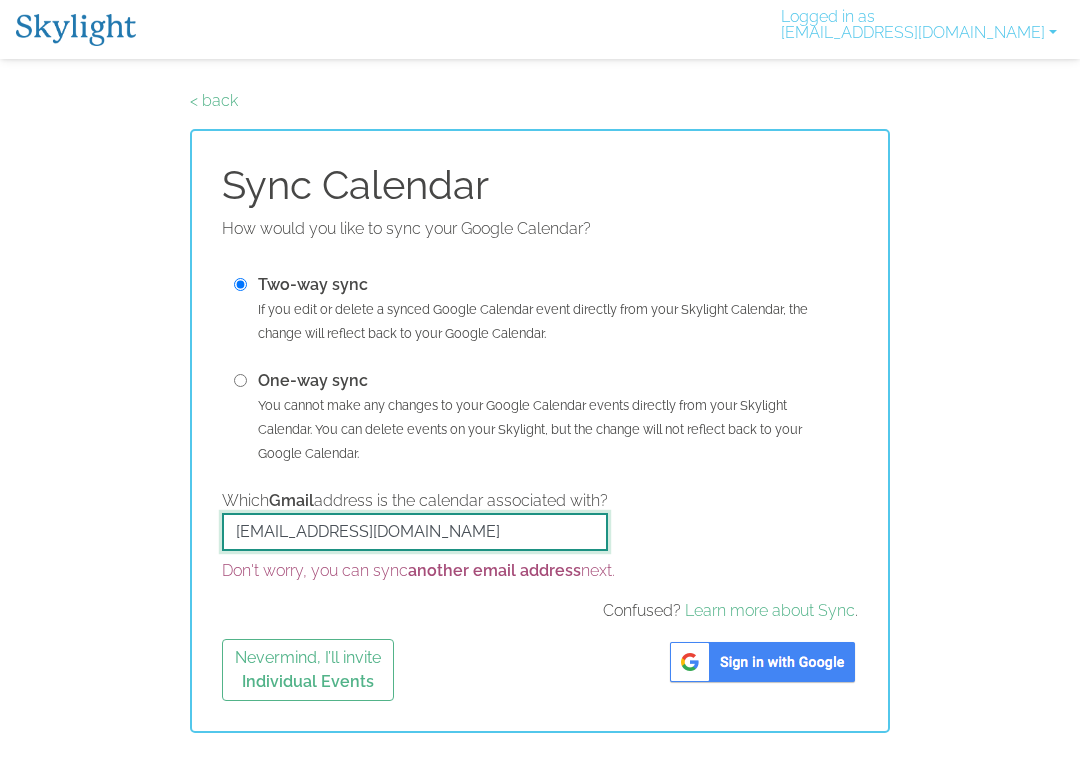 drag, startPoint x: 320, startPoint y: 533, endPoint x: 175, endPoint y: 525, distance: 145.22052 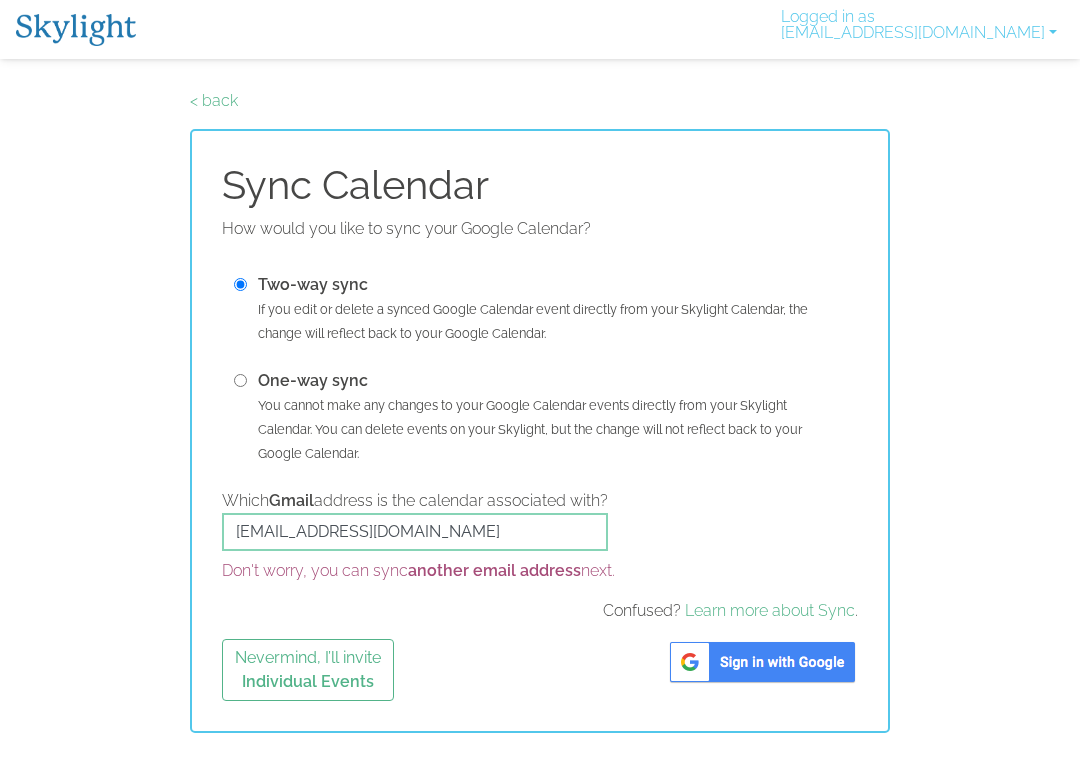 click at bounding box center [762, 662] 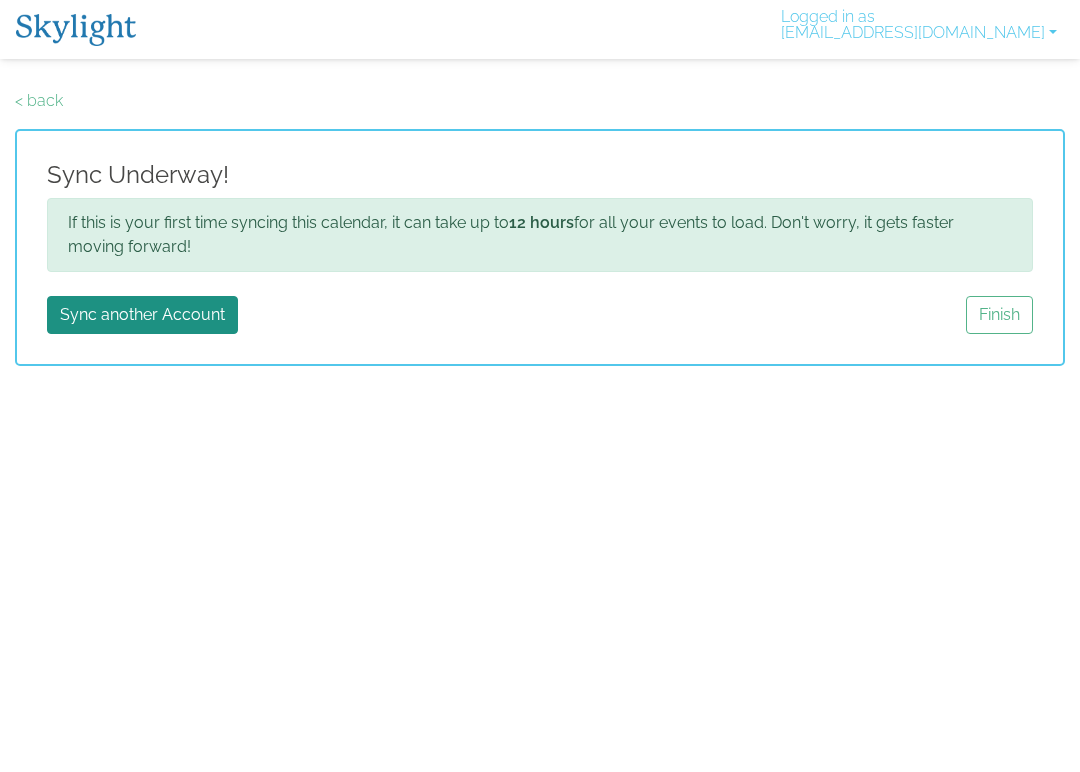 scroll, scrollTop: 0, scrollLeft: 0, axis: both 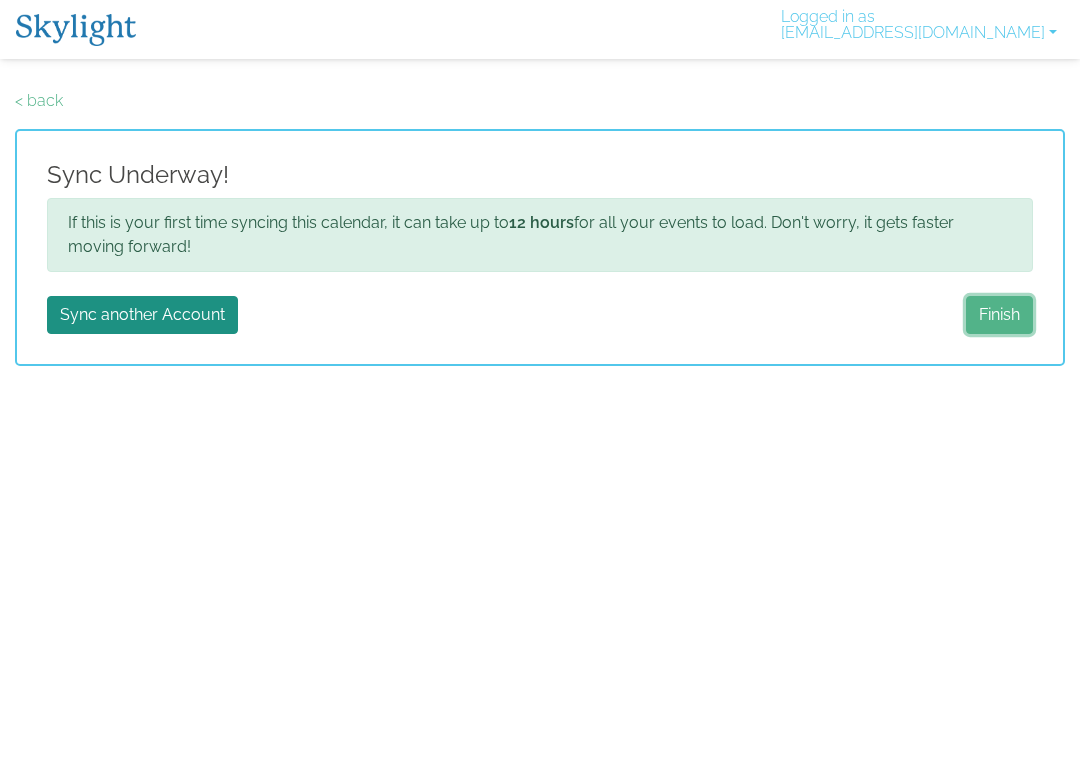 click on "Finish" at bounding box center (999, 315) 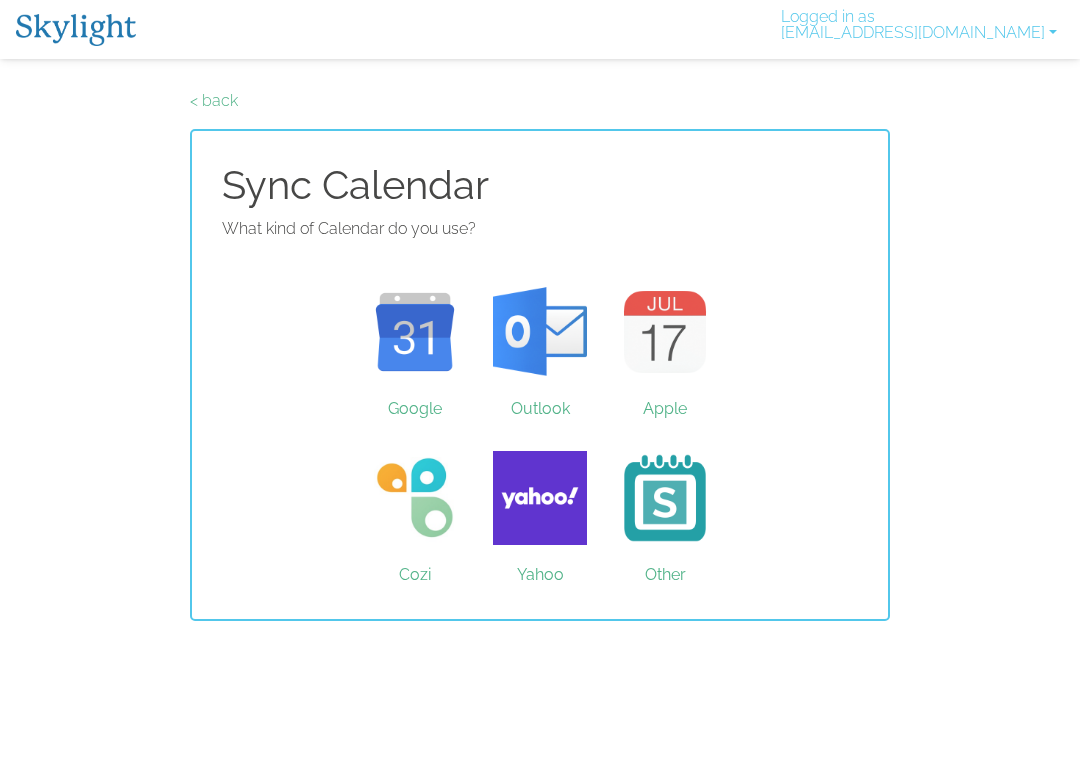 scroll, scrollTop: 0, scrollLeft: 0, axis: both 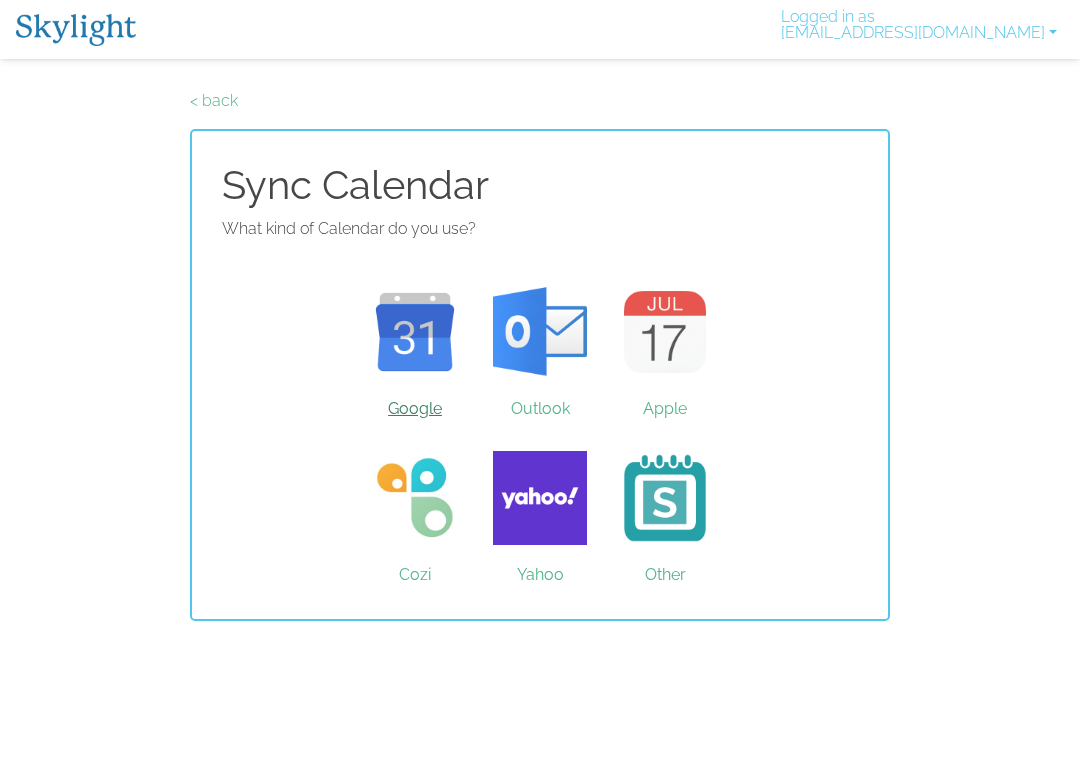 click on "Google" at bounding box center [415, 332] 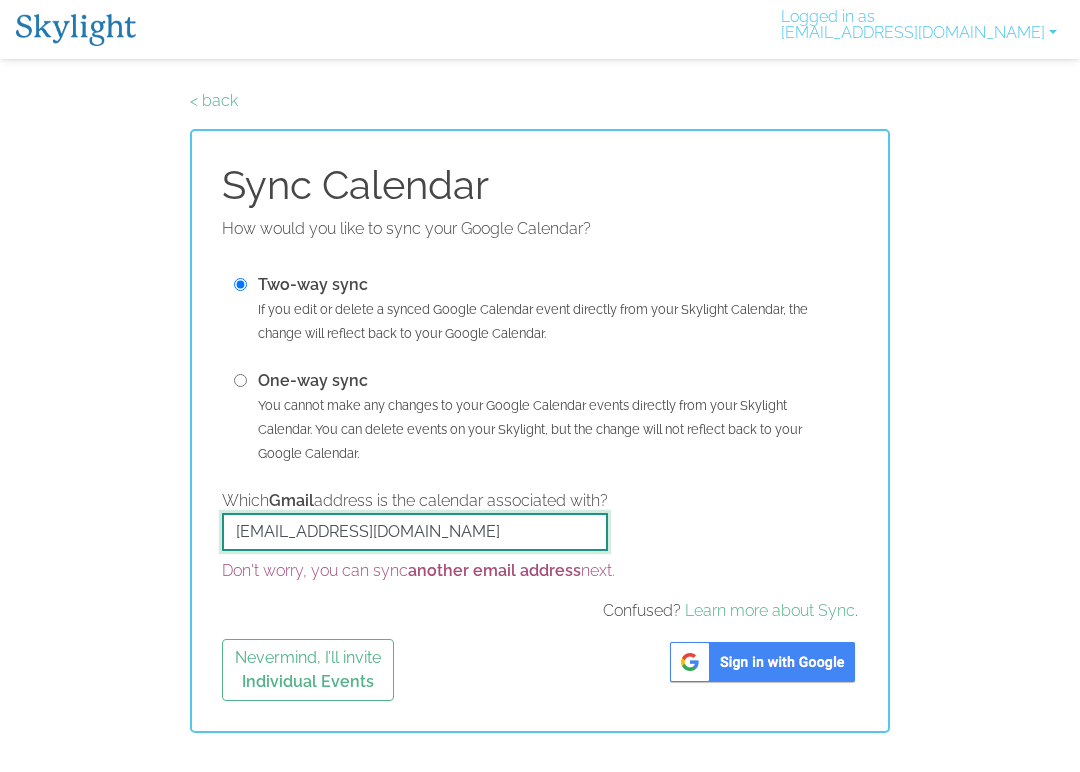 drag, startPoint x: 319, startPoint y: 532, endPoint x: 95, endPoint y: 510, distance: 225.07776 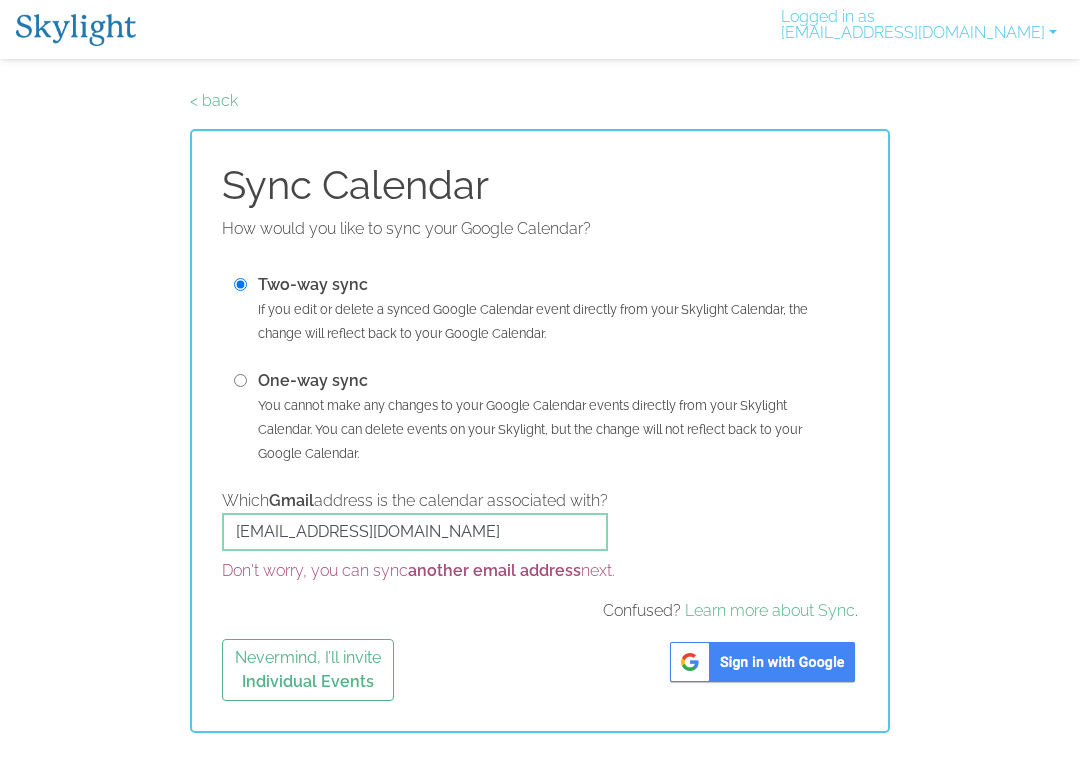 click at bounding box center [762, 662] 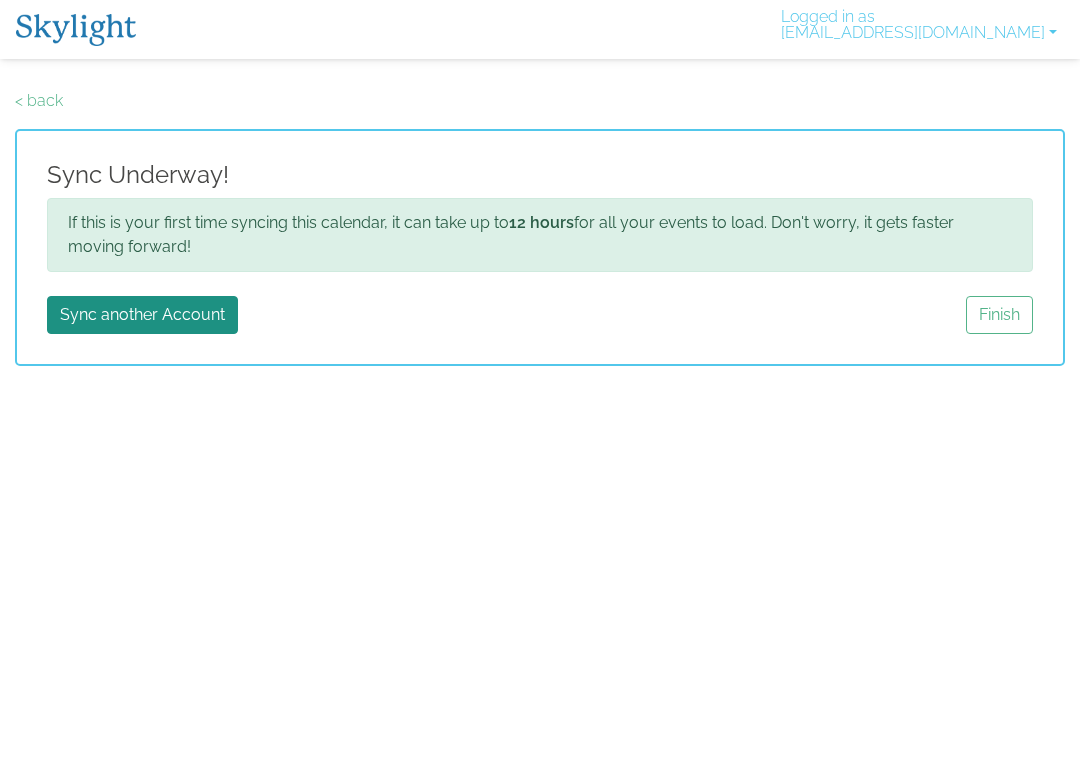 scroll, scrollTop: 0, scrollLeft: 0, axis: both 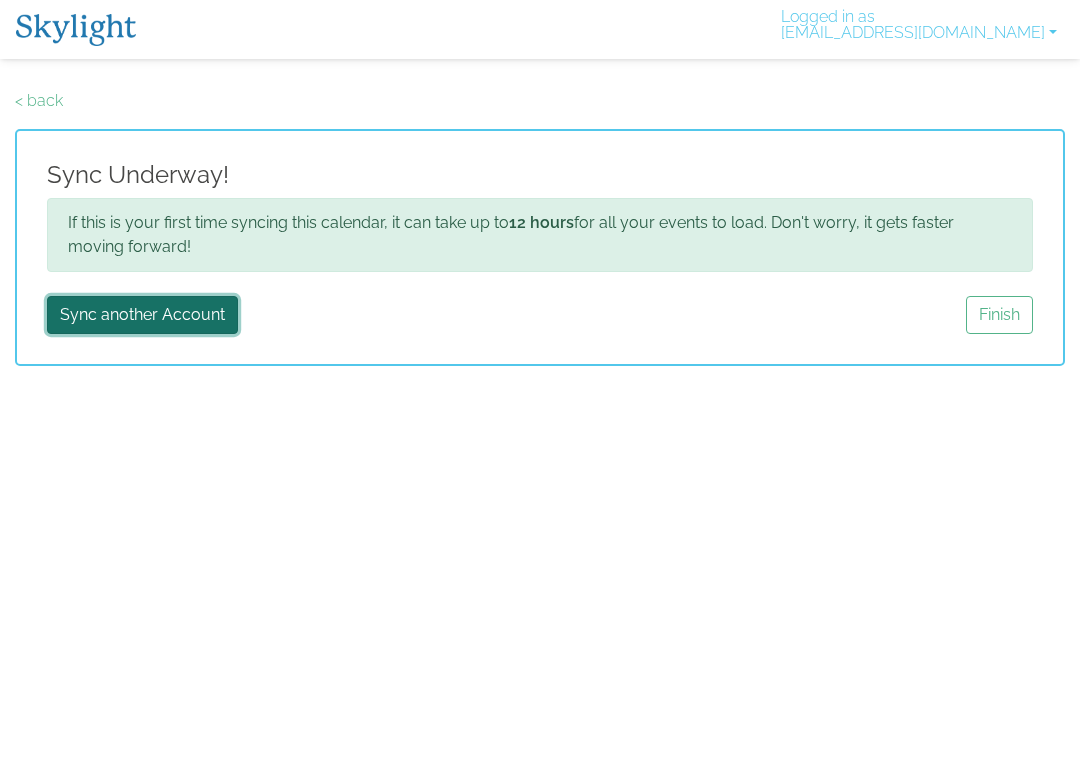 click on "Sync another Account" at bounding box center [142, 315] 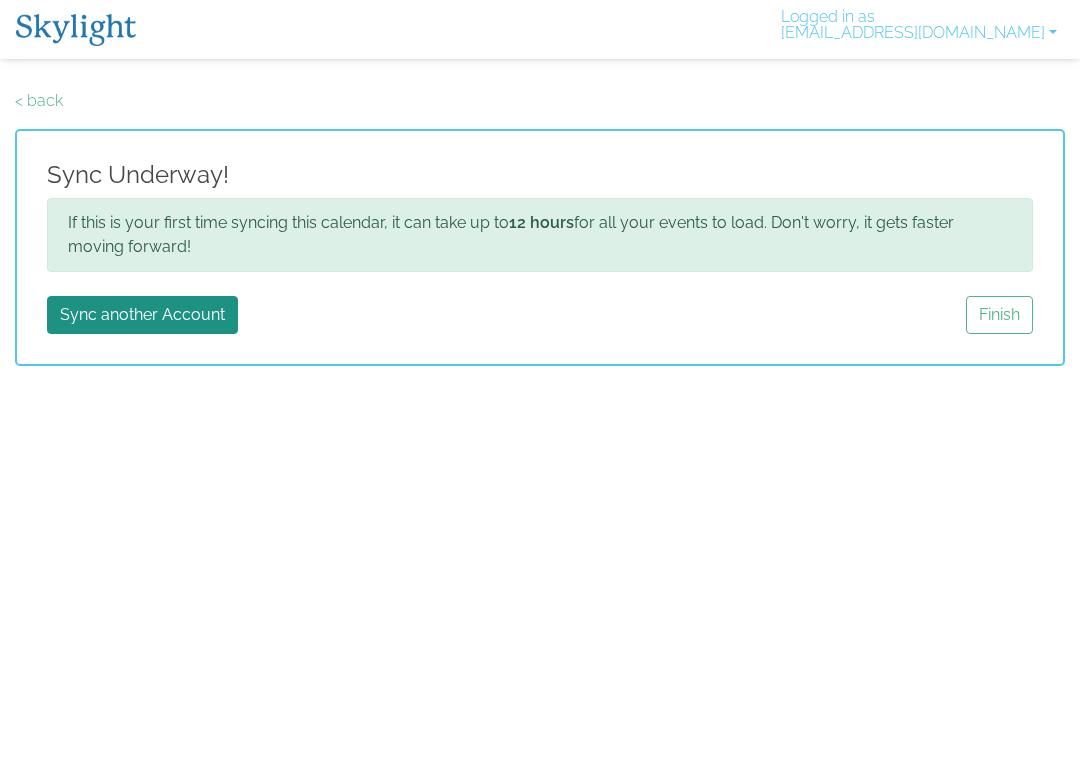 scroll, scrollTop: 0, scrollLeft: 0, axis: both 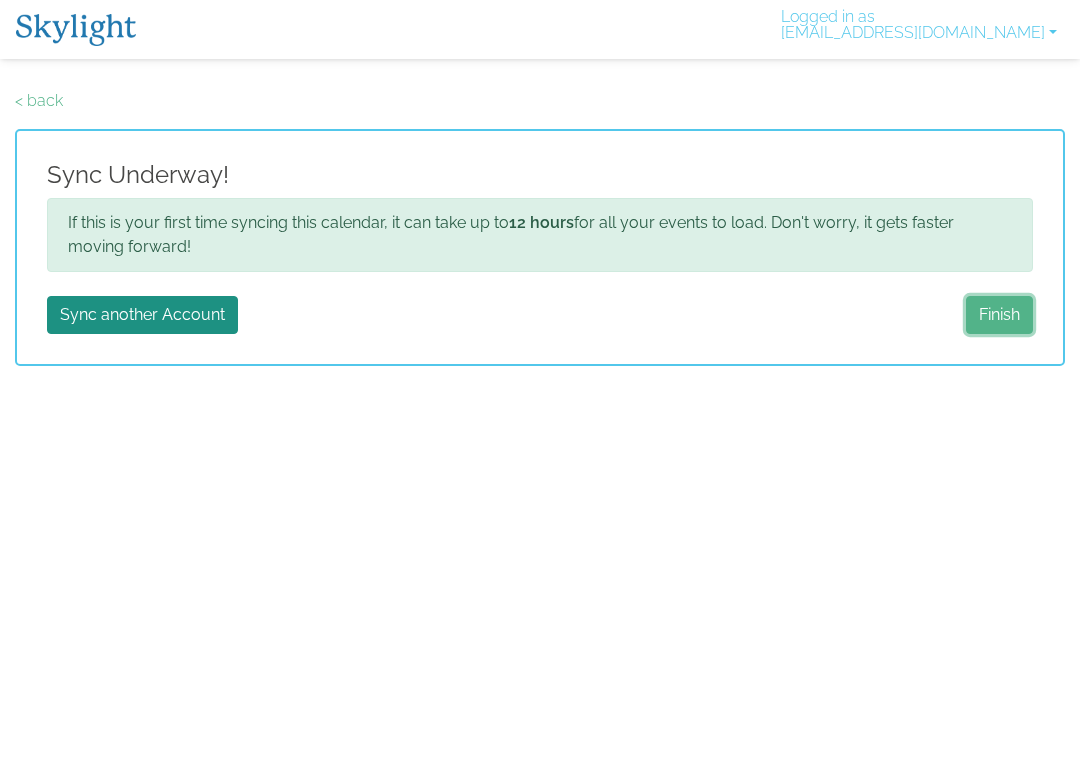click on "Finish" at bounding box center [999, 315] 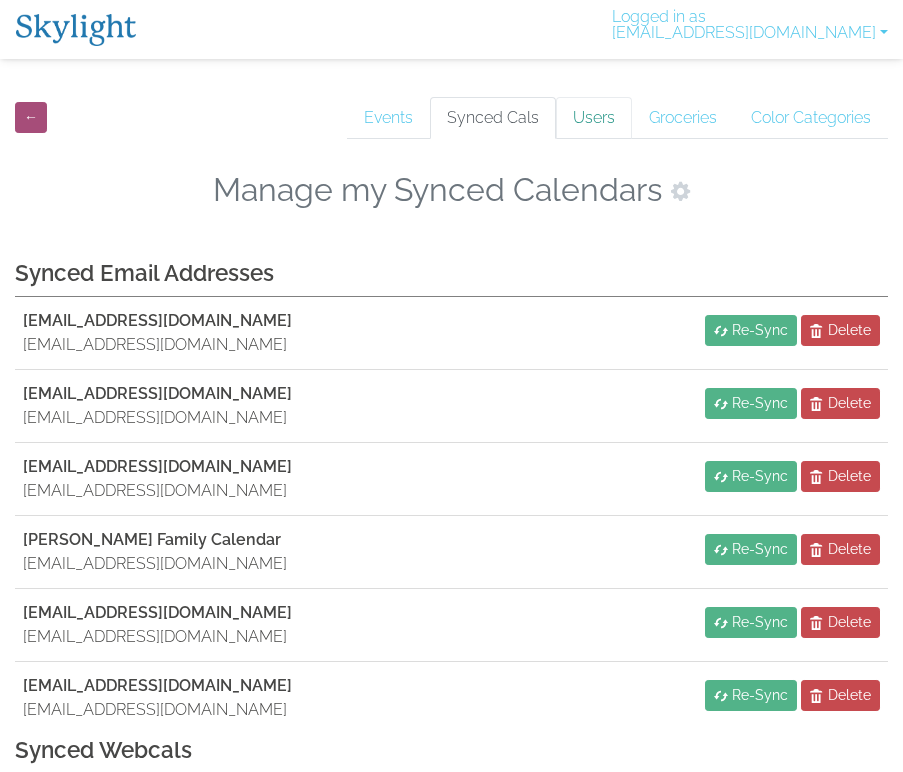 scroll, scrollTop: 0, scrollLeft: 0, axis: both 